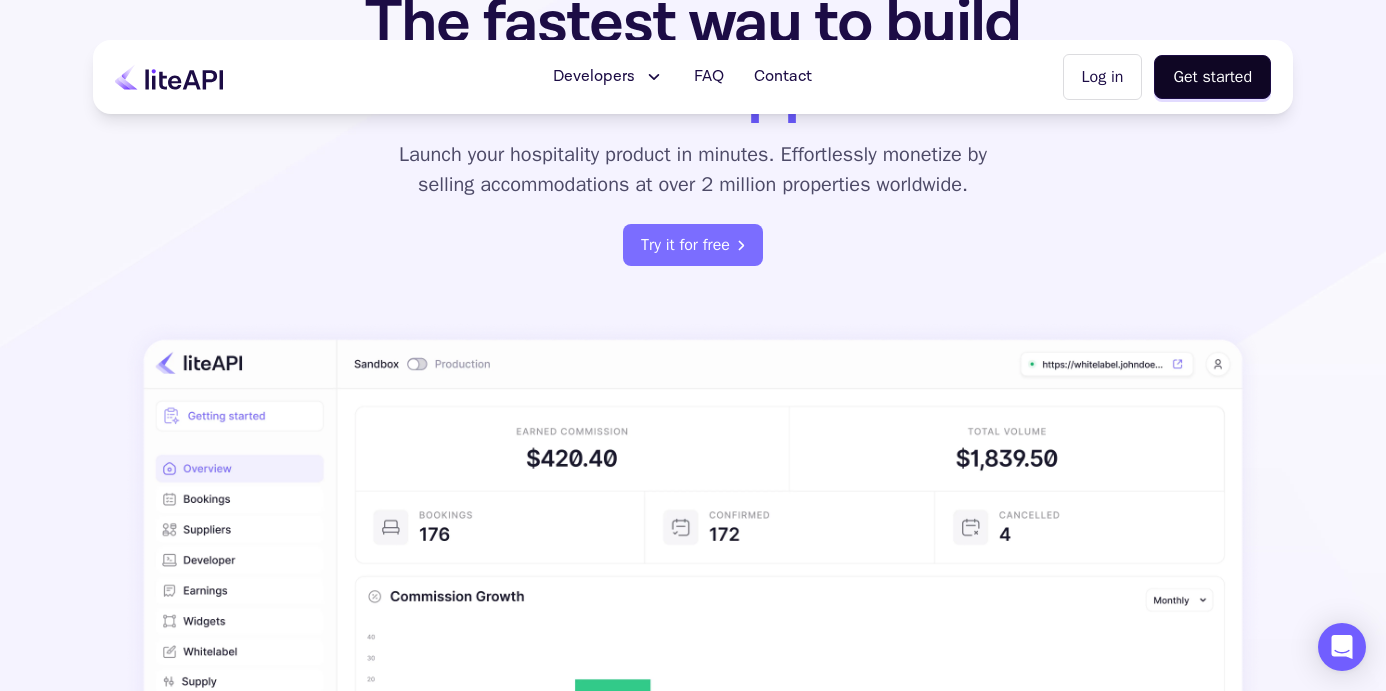 scroll, scrollTop: 0, scrollLeft: 0, axis: both 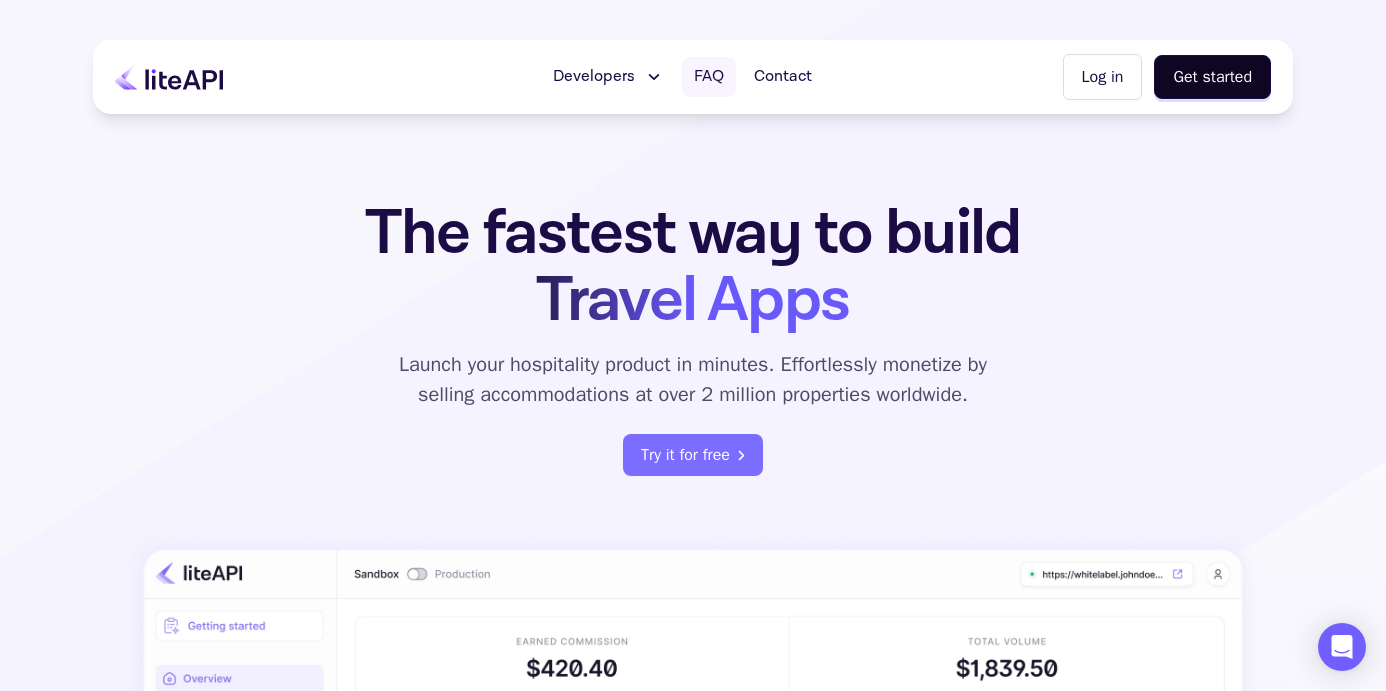 click on "FAQ" at bounding box center [709, 77] 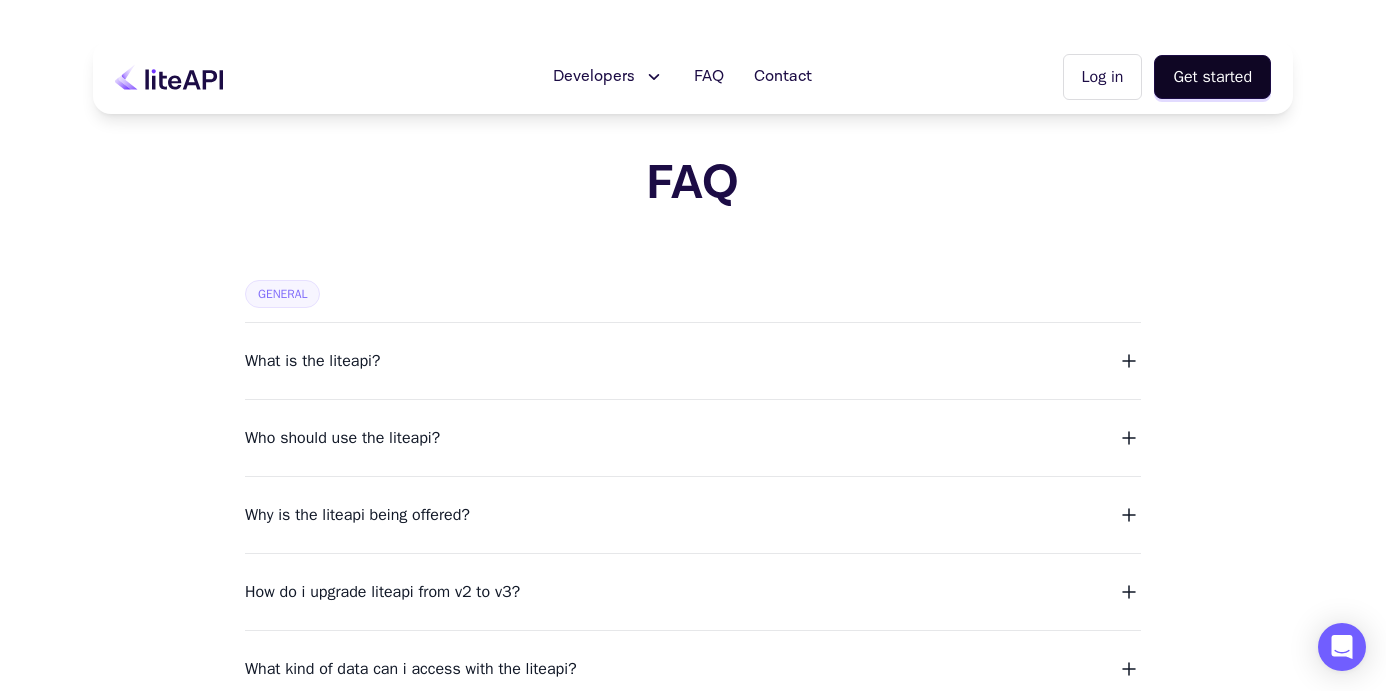 click on "What is the liteapi?" at bounding box center (693, 361) 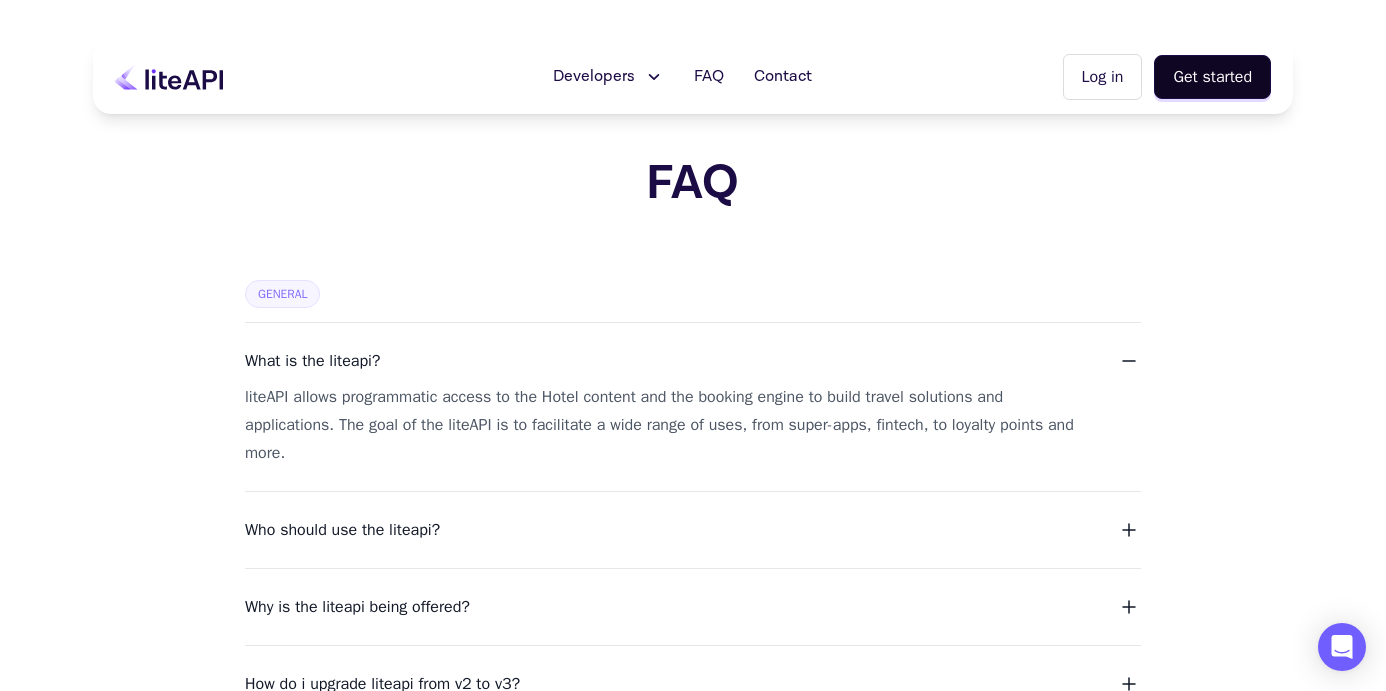 click on "liteAPI allows programmatic access to the Hotel content and the booking engine to build travel solutions and applications. The goal of the liteAPI is to facilitate a wide range of uses, from super-apps, fintech, to loyalty points and more." at bounding box center (669, 425) 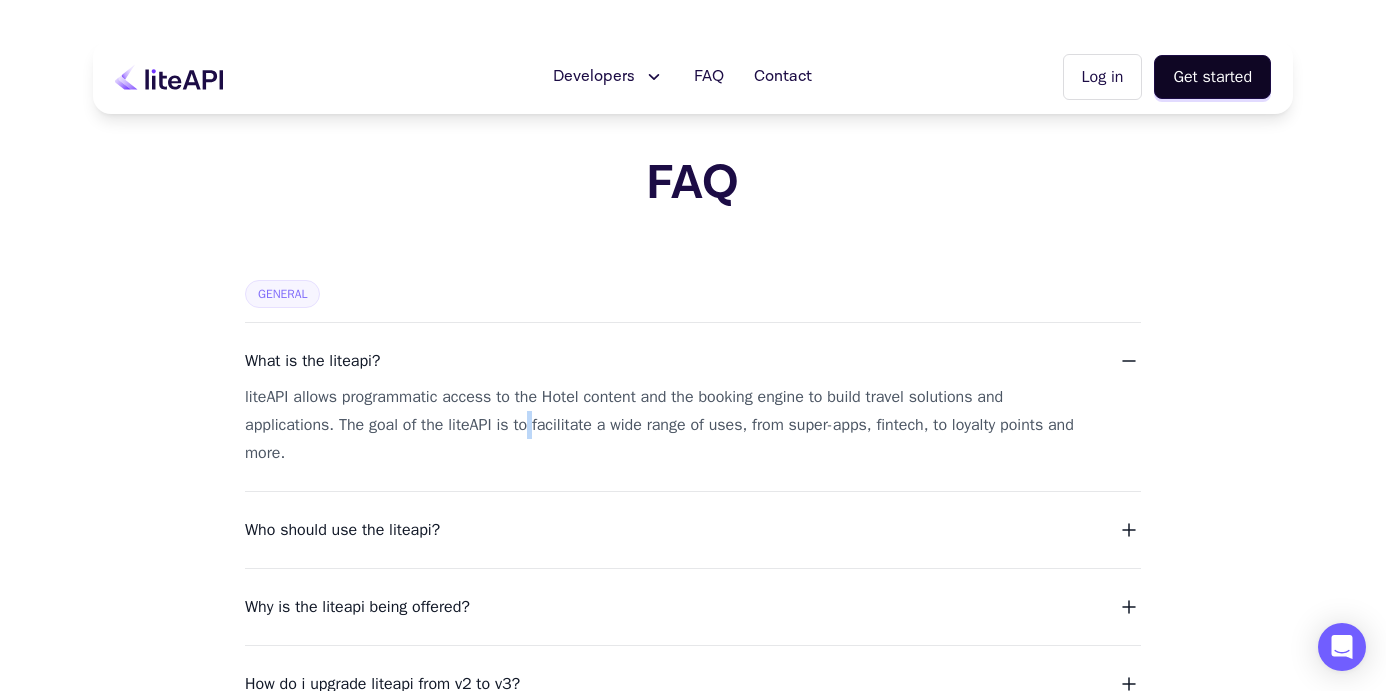 click on "liteAPI allows programmatic access to the Hotel content and the booking engine to build travel solutions and applications. The goal of the liteAPI is to facilitate a wide range of uses, from super-apps, fintech, to loyalty points and more." at bounding box center [669, 425] 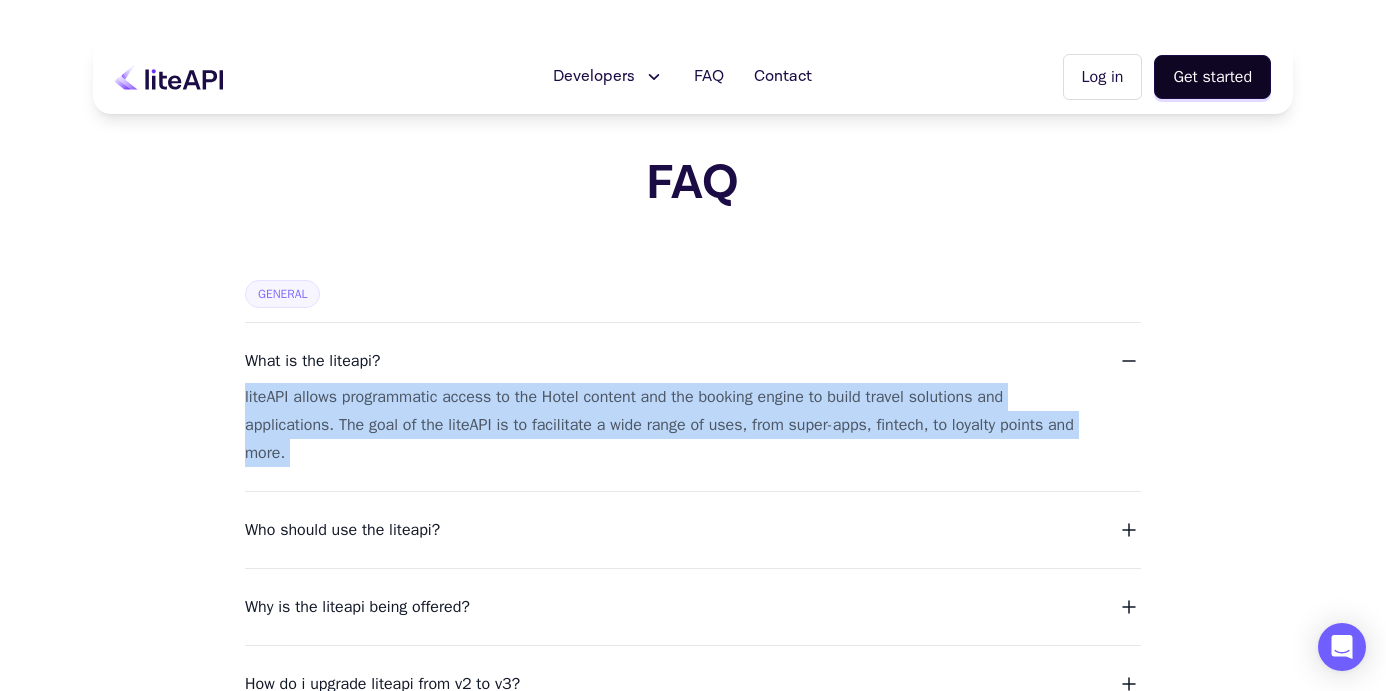 click on "liteAPI allows programmatic access to the Hotel content and the booking engine to build travel solutions and applications. The goal of the liteAPI is to facilitate a wide range of uses, from super-apps, fintech, to loyalty points and more." at bounding box center [669, 425] 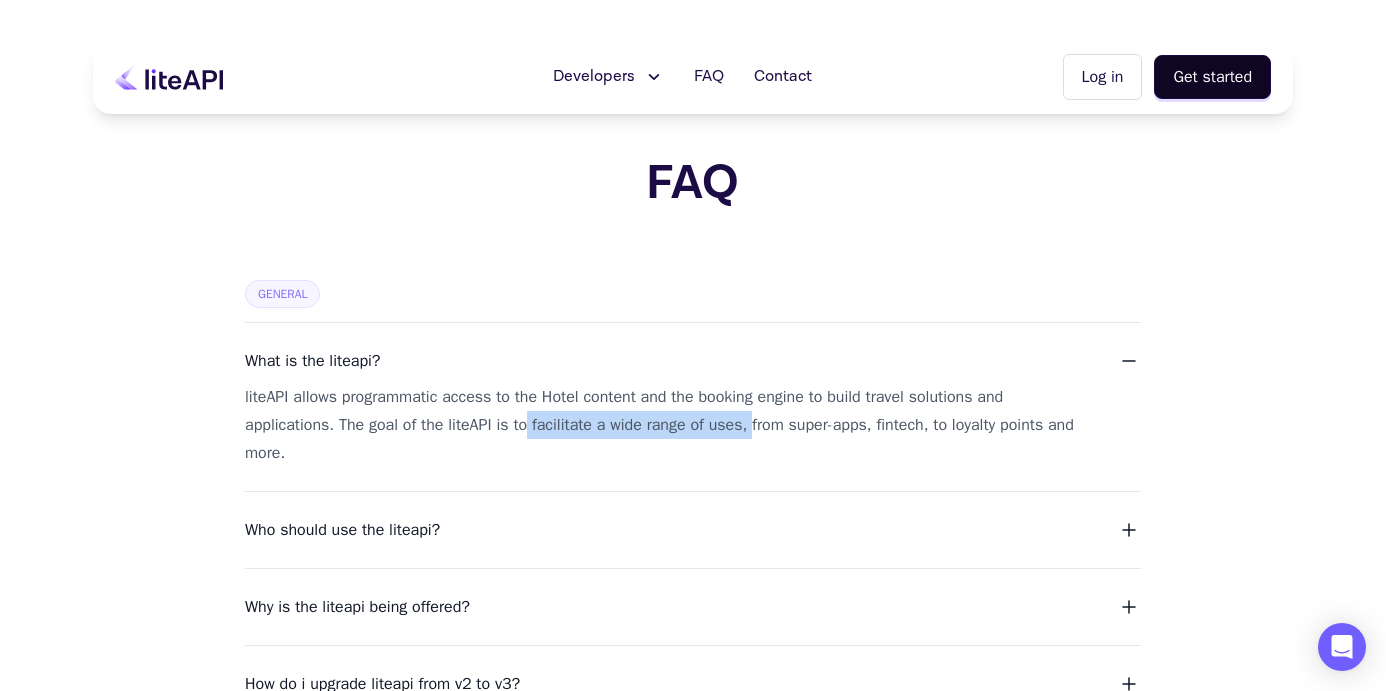 drag, startPoint x: 533, startPoint y: 420, endPoint x: 758, endPoint y: 434, distance: 225.43513 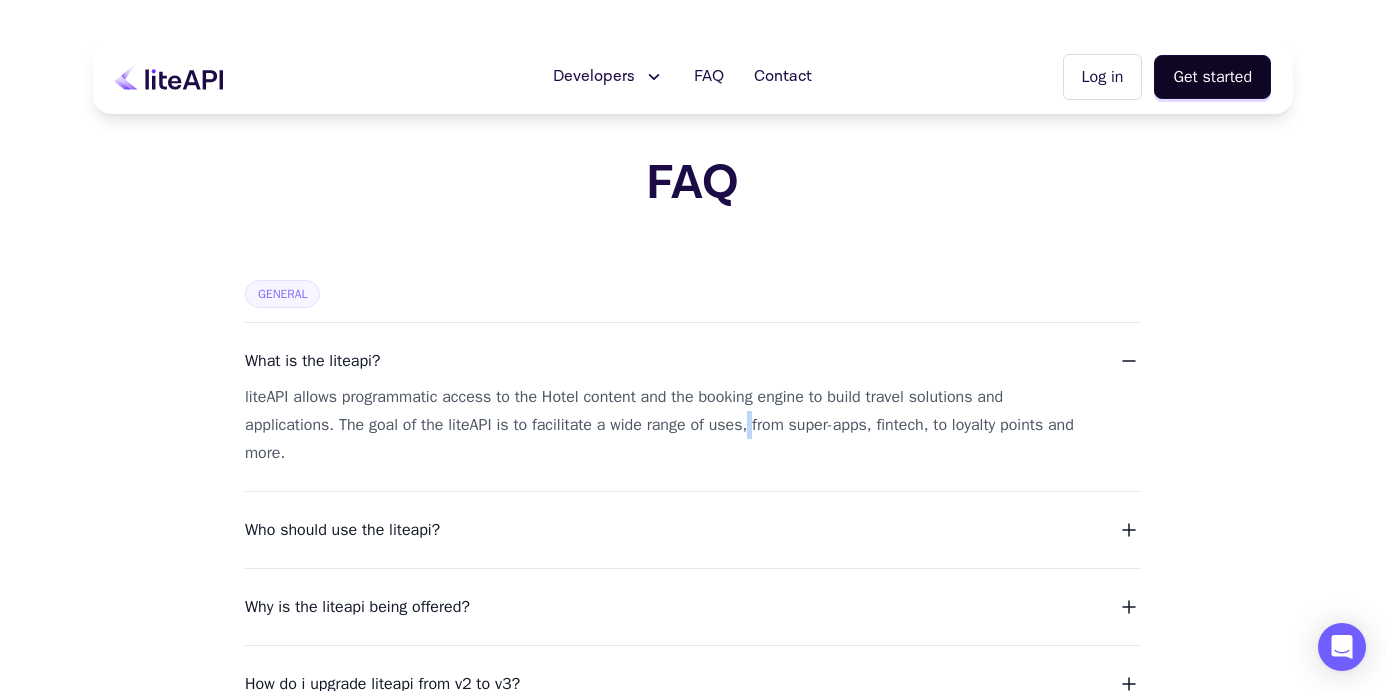 click on "liteAPI allows programmatic access to the Hotel content and the booking engine to build travel solutions and applications. The goal of the liteAPI is to facilitate a wide range of uses, from super-apps, fintech, to loyalty points and more." at bounding box center [669, 425] 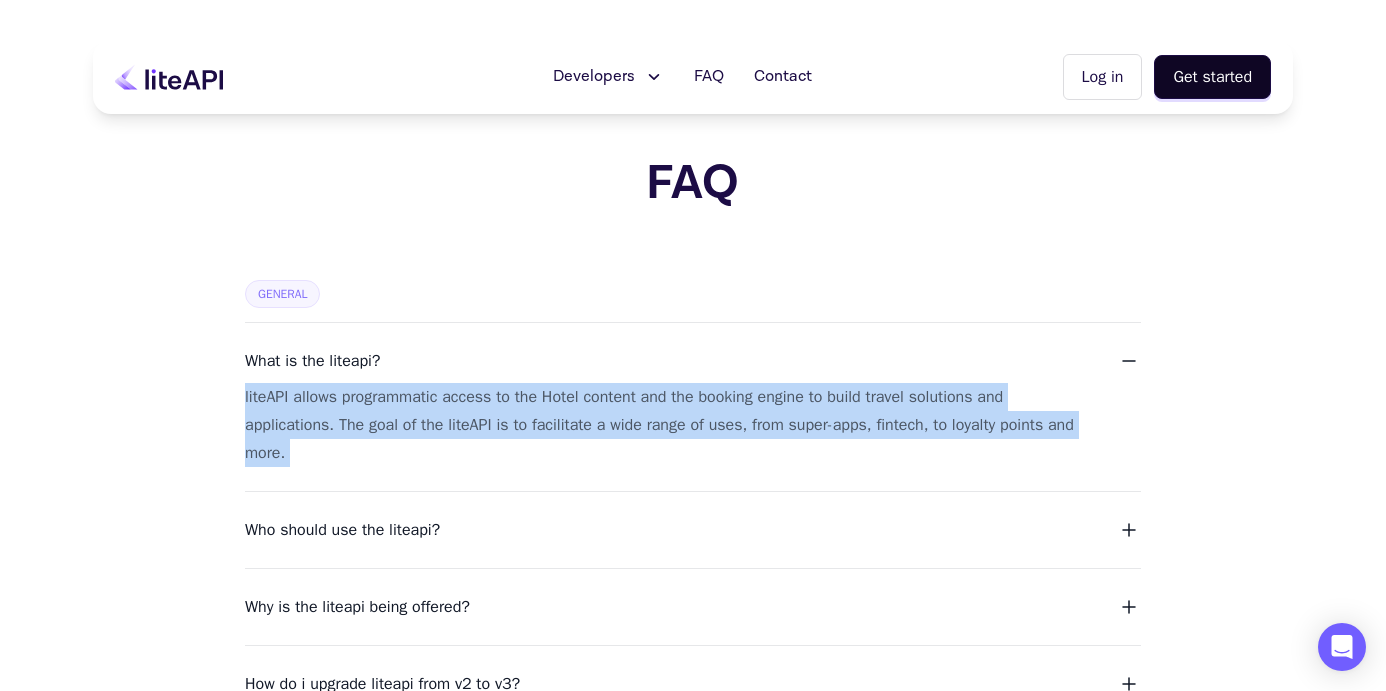 click on "liteAPI allows programmatic access to the Hotel content and the booking engine to build travel solutions and applications. The goal of the liteAPI is to facilitate a wide range of uses, from super-apps, fintech, to loyalty points and more." at bounding box center (669, 425) 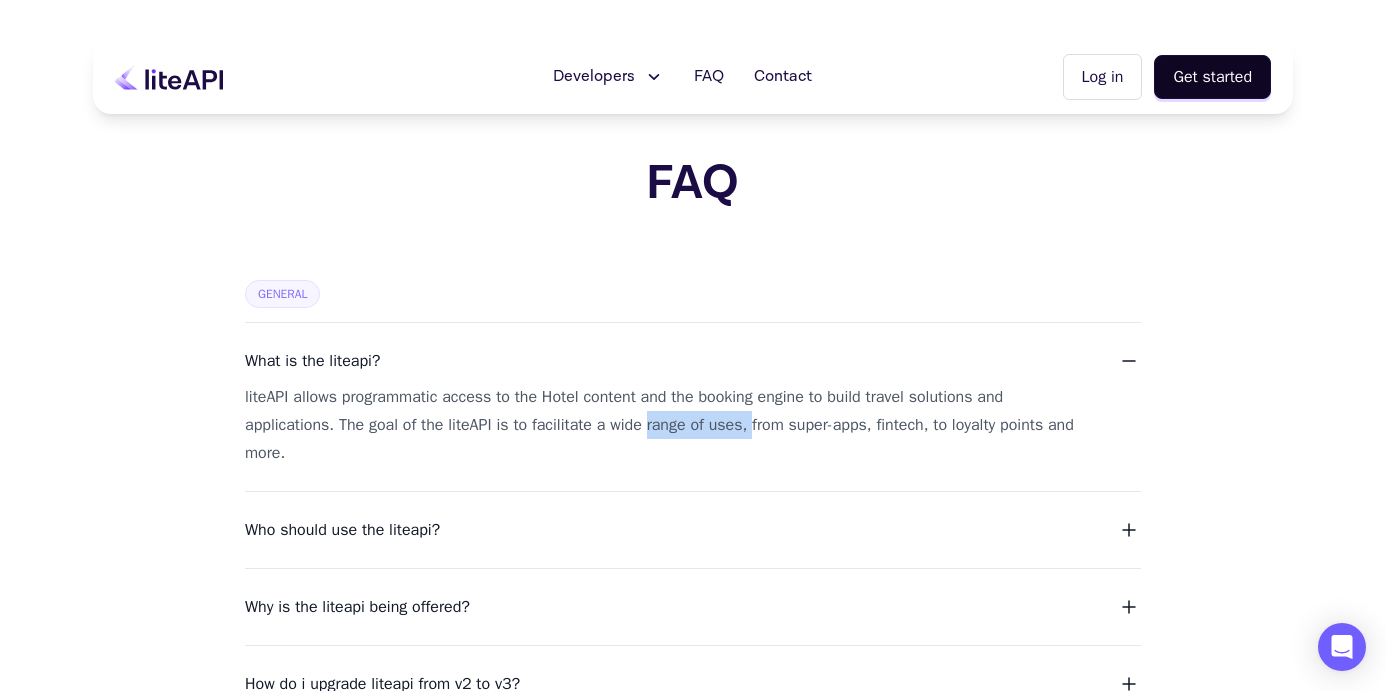 drag, startPoint x: 757, startPoint y: 433, endPoint x: 676, endPoint y: 428, distance: 81.154175 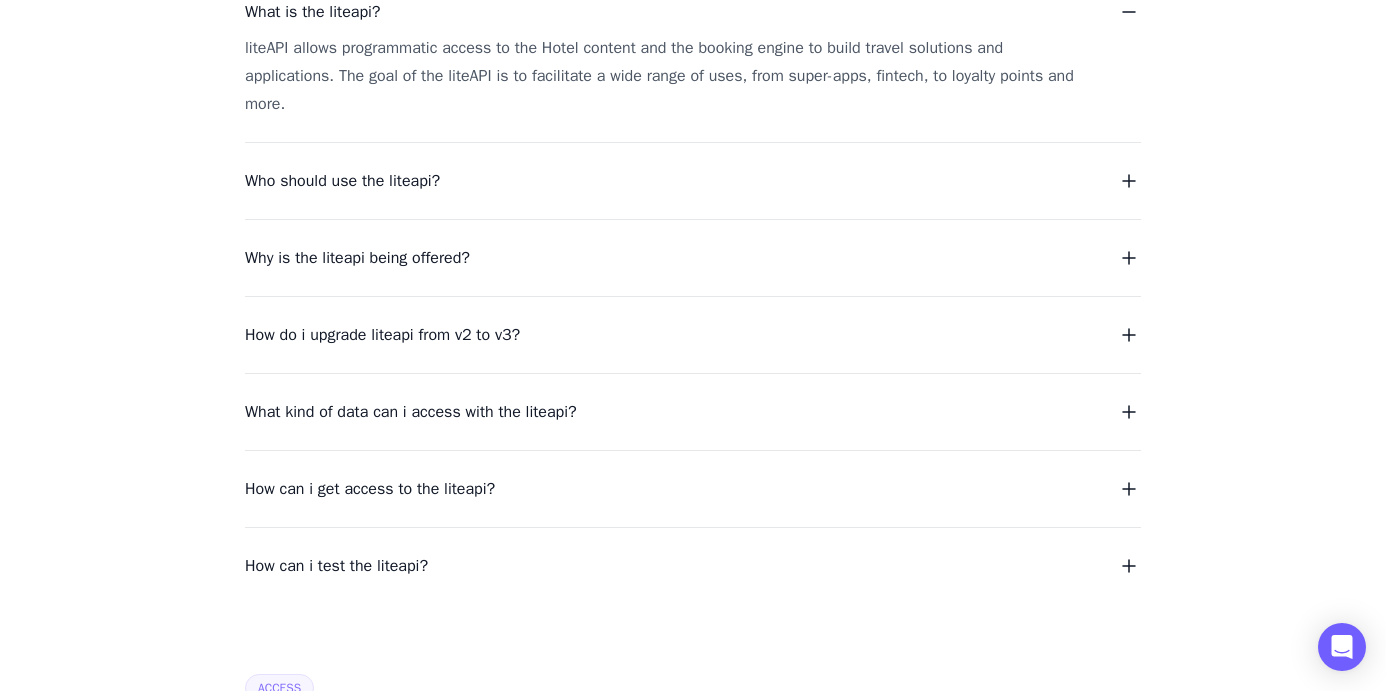 scroll, scrollTop: 351, scrollLeft: 0, axis: vertical 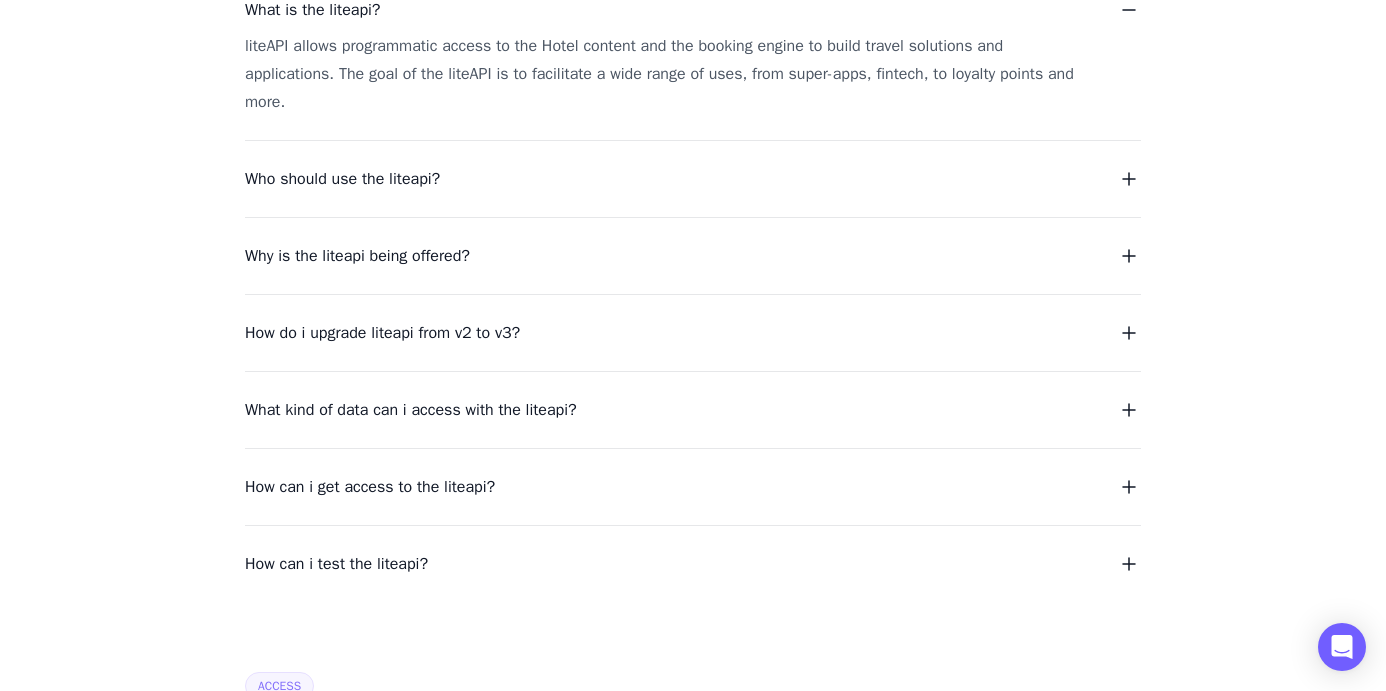 click on "Why is the liteapi being offered?" at bounding box center [357, 256] 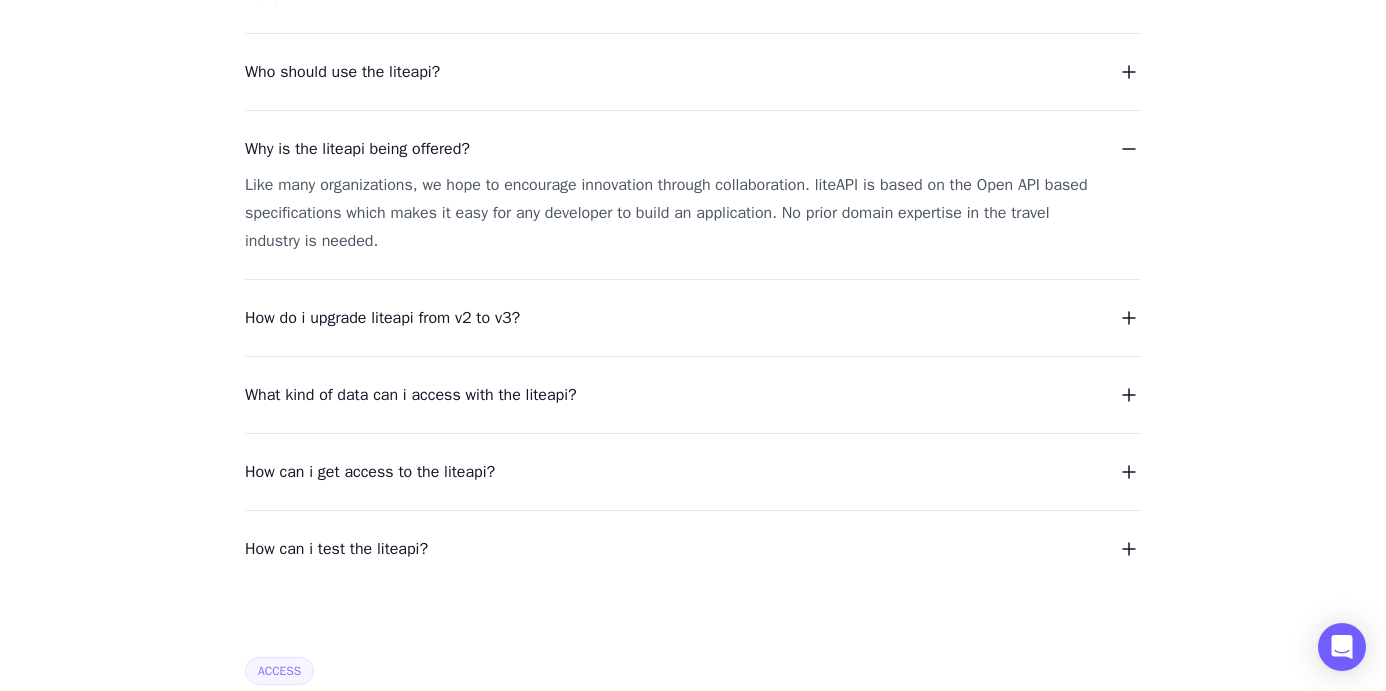 scroll, scrollTop: 537, scrollLeft: 0, axis: vertical 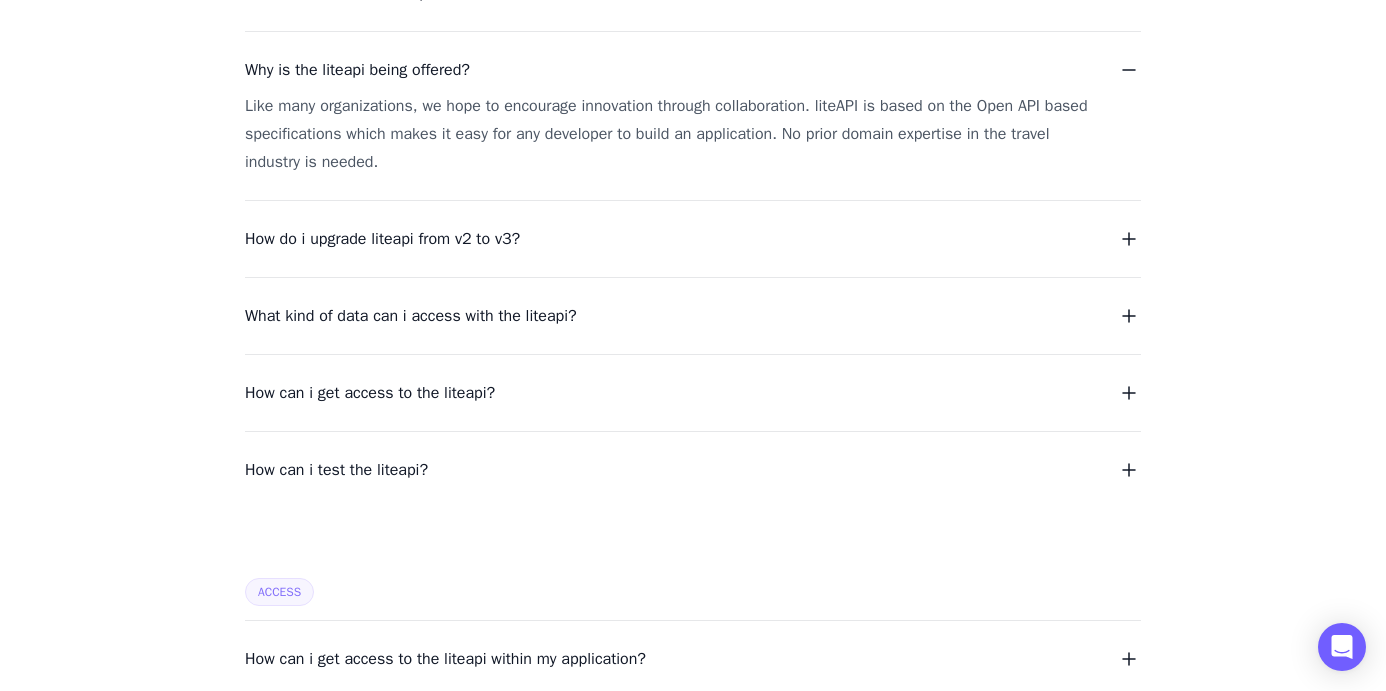 click on "How do i upgrade liteapi from v2 to v3?" at bounding box center (382, 239) 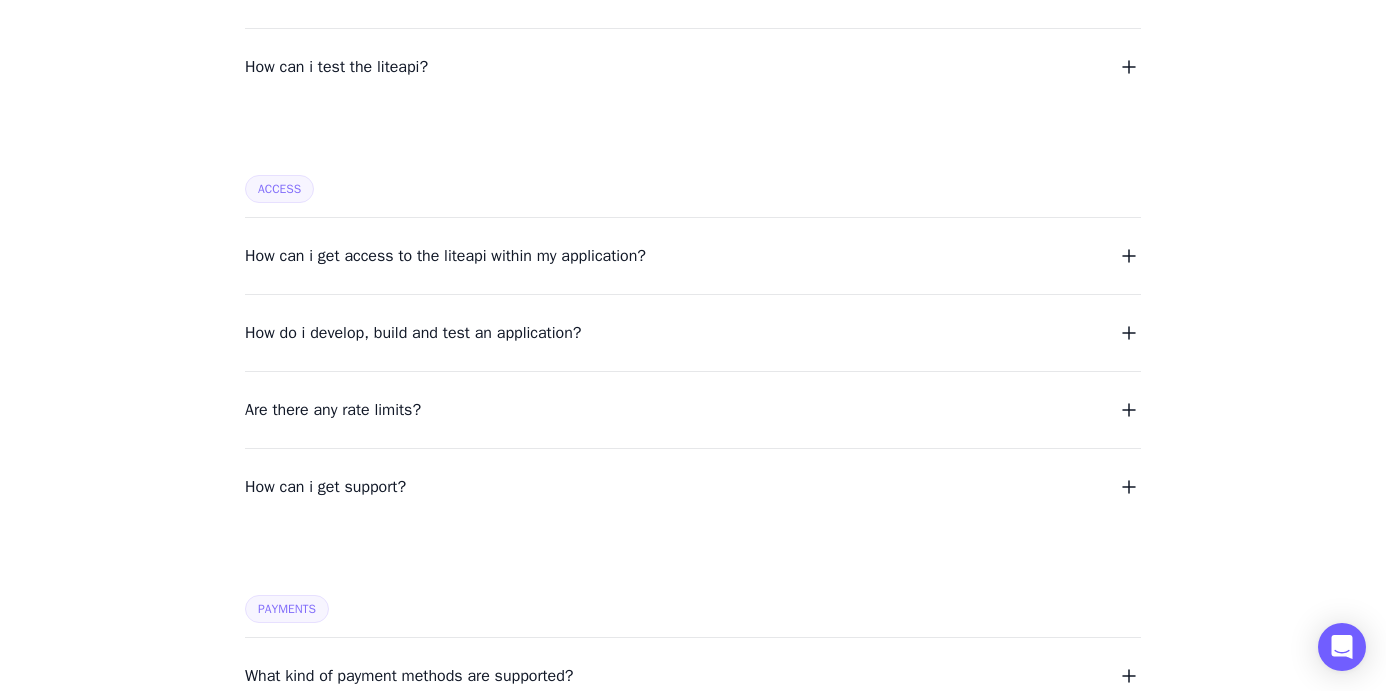 scroll, scrollTop: 1005, scrollLeft: 0, axis: vertical 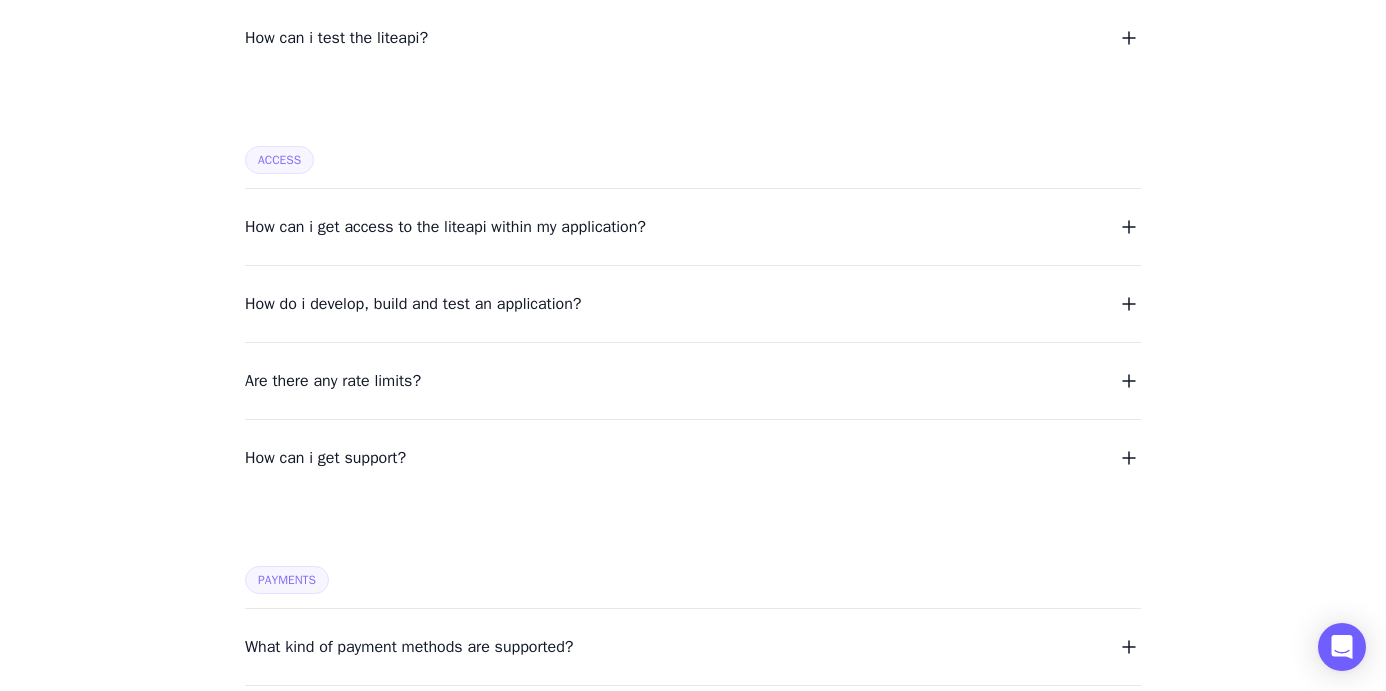 click on "Are there any rate limits?" at bounding box center (693, 381) 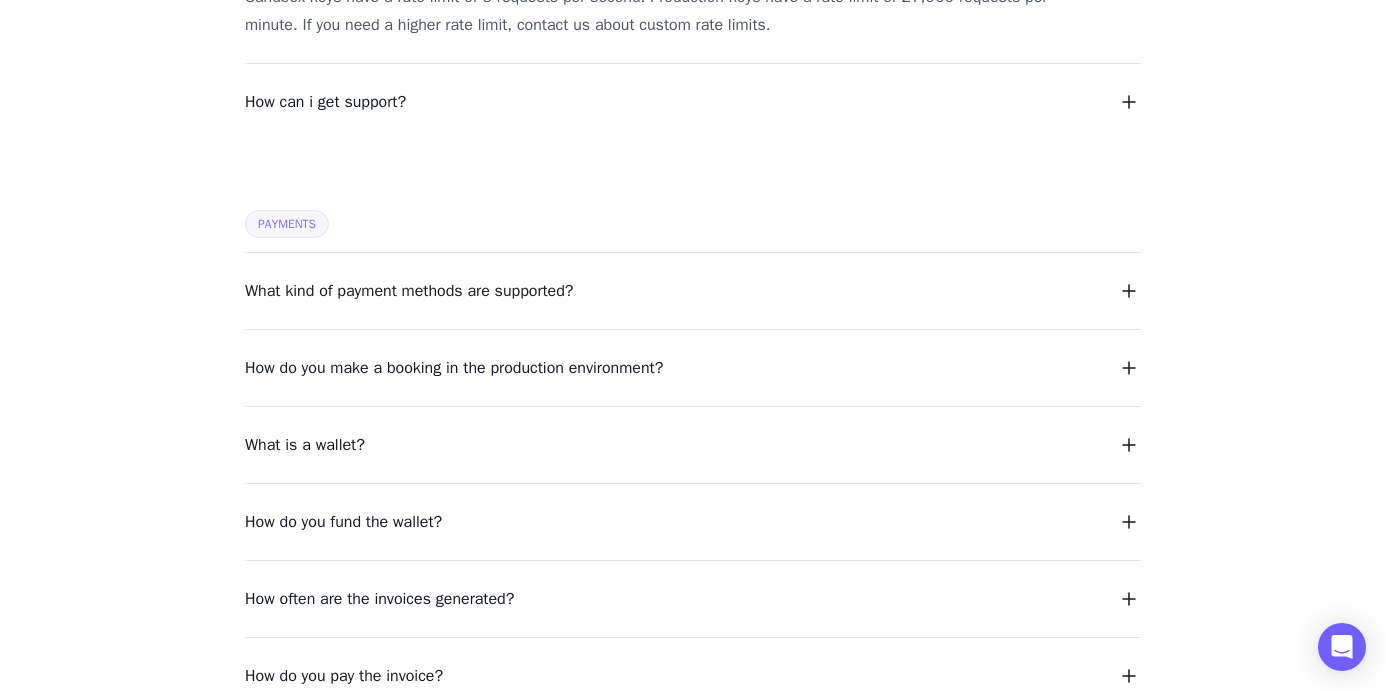scroll, scrollTop: 1429, scrollLeft: 0, axis: vertical 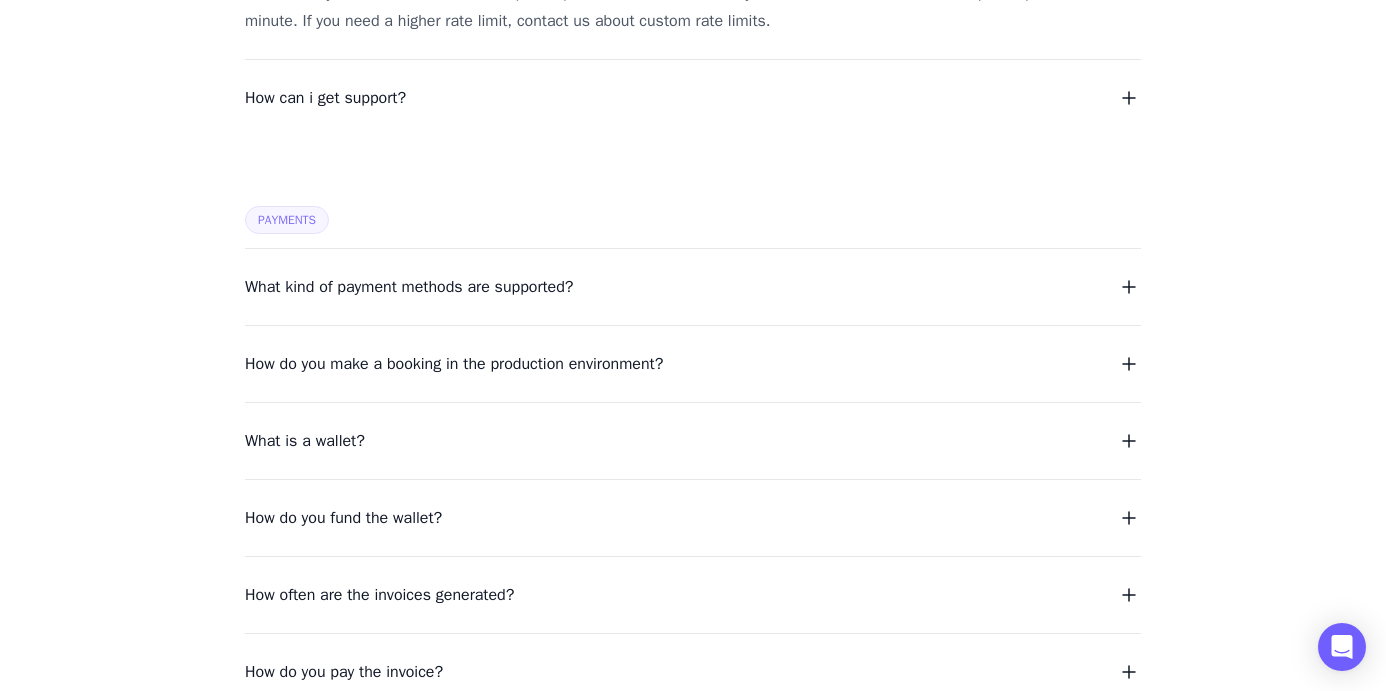 click on "What kind of payment methods are supported?" at bounding box center (409, 287) 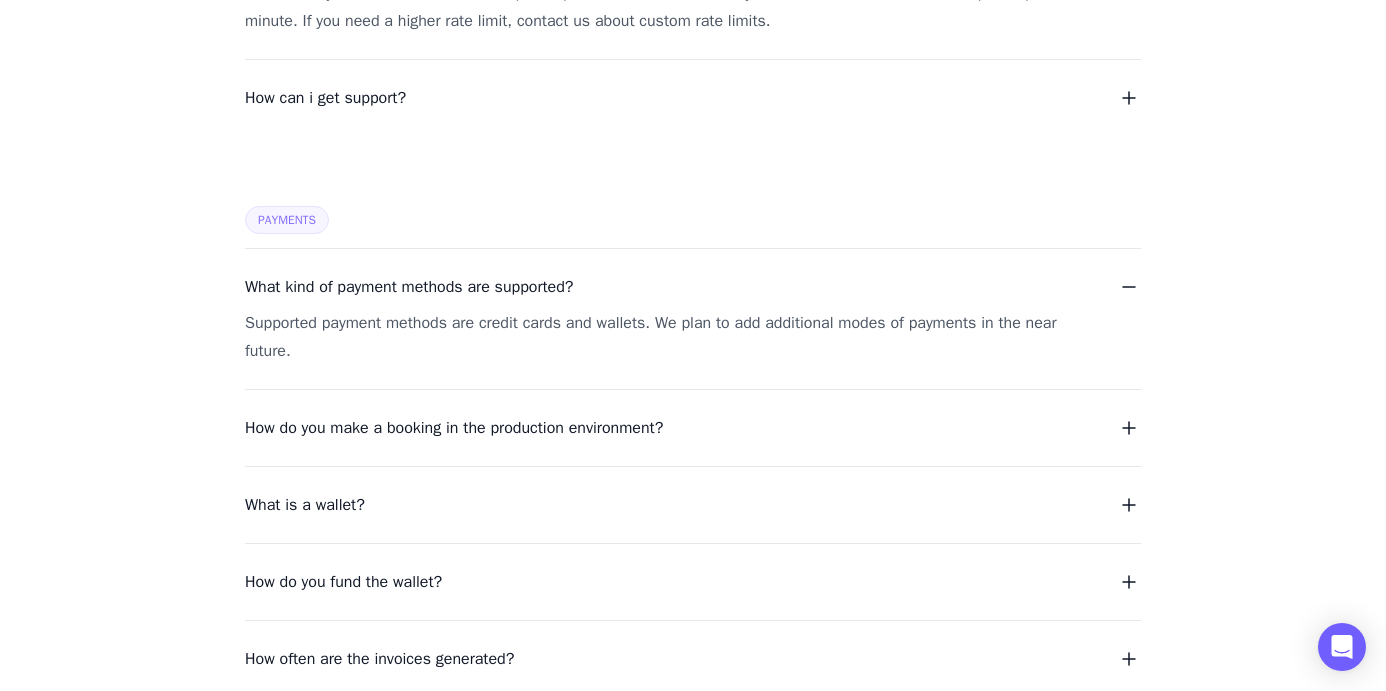 click on "Supported payment methods are credit cards and wallets. We plan to add additional modes of payments in the near future." at bounding box center (669, 337) 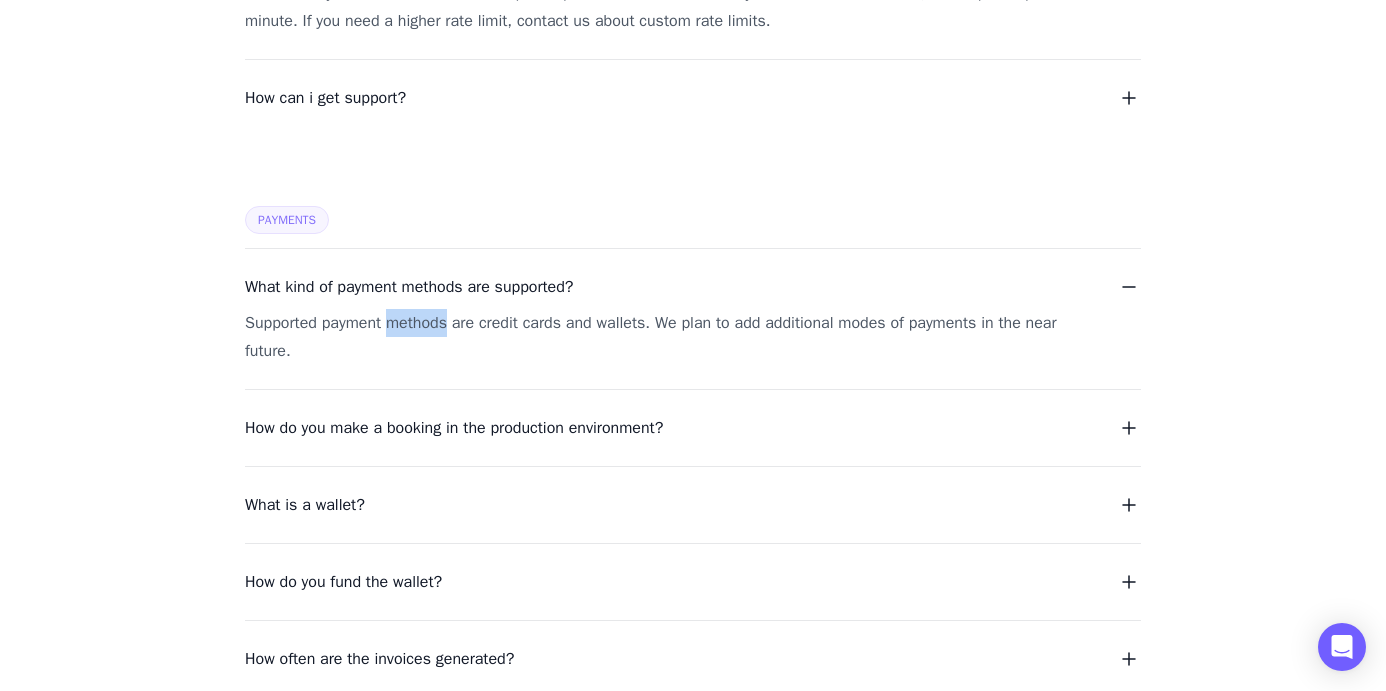 click on "Supported payment methods are credit cards and wallets. We plan to add additional modes of payments in the near future." at bounding box center (669, 337) 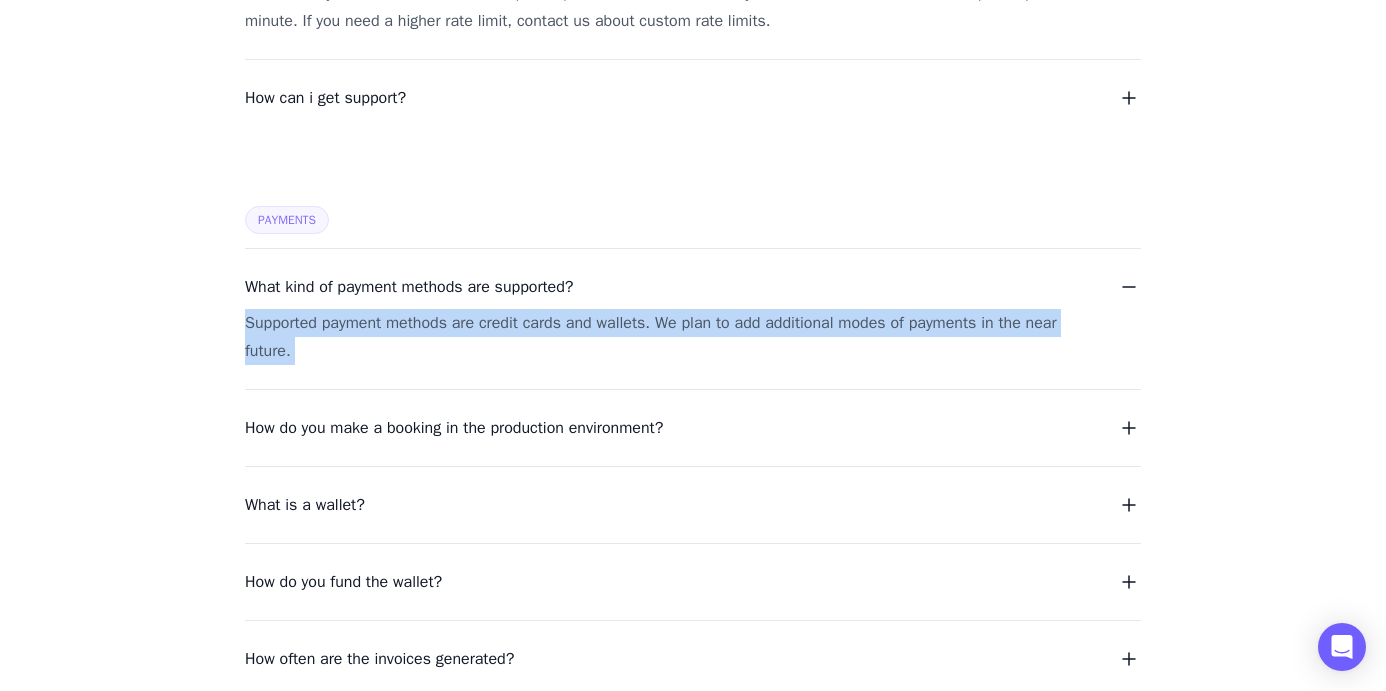 click on "Supported payment methods are credit cards and wallets. We plan to add additional modes of payments in the near future." at bounding box center (669, 337) 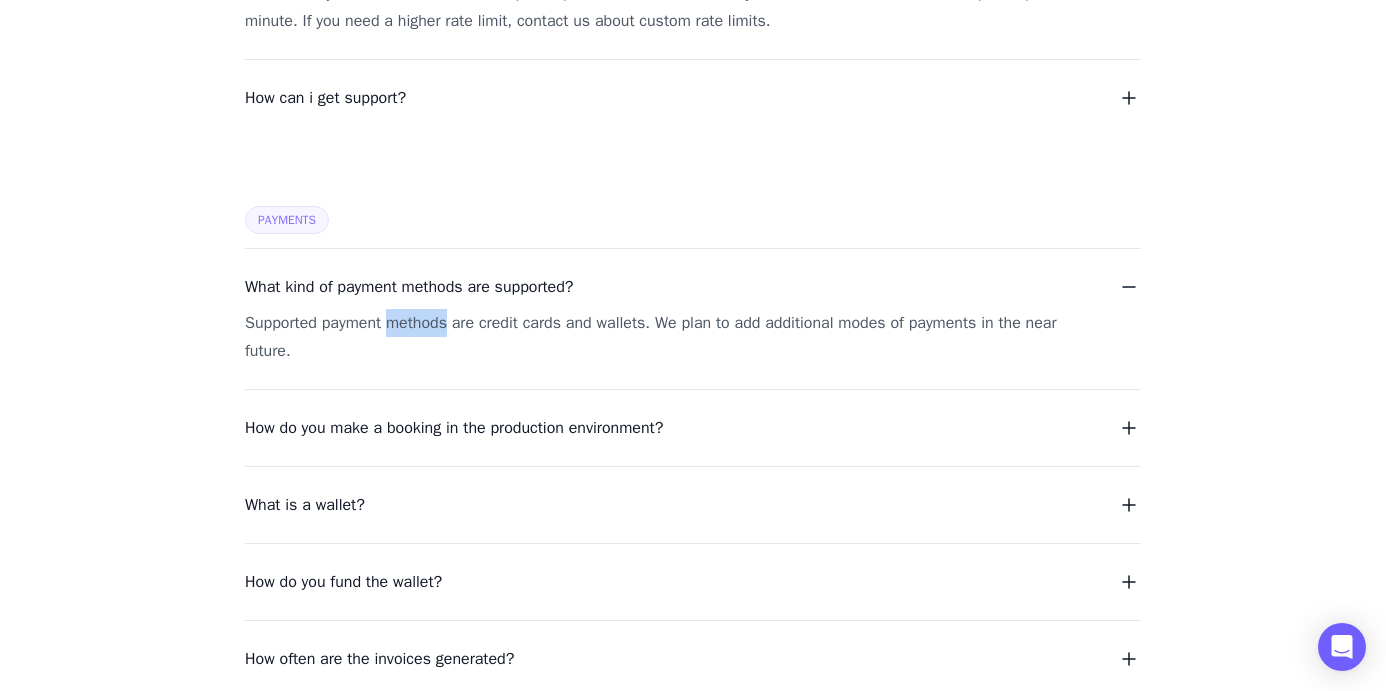 click on "Supported payment methods are credit cards and wallets. We plan to add additional modes of payments in the near future." at bounding box center (669, 337) 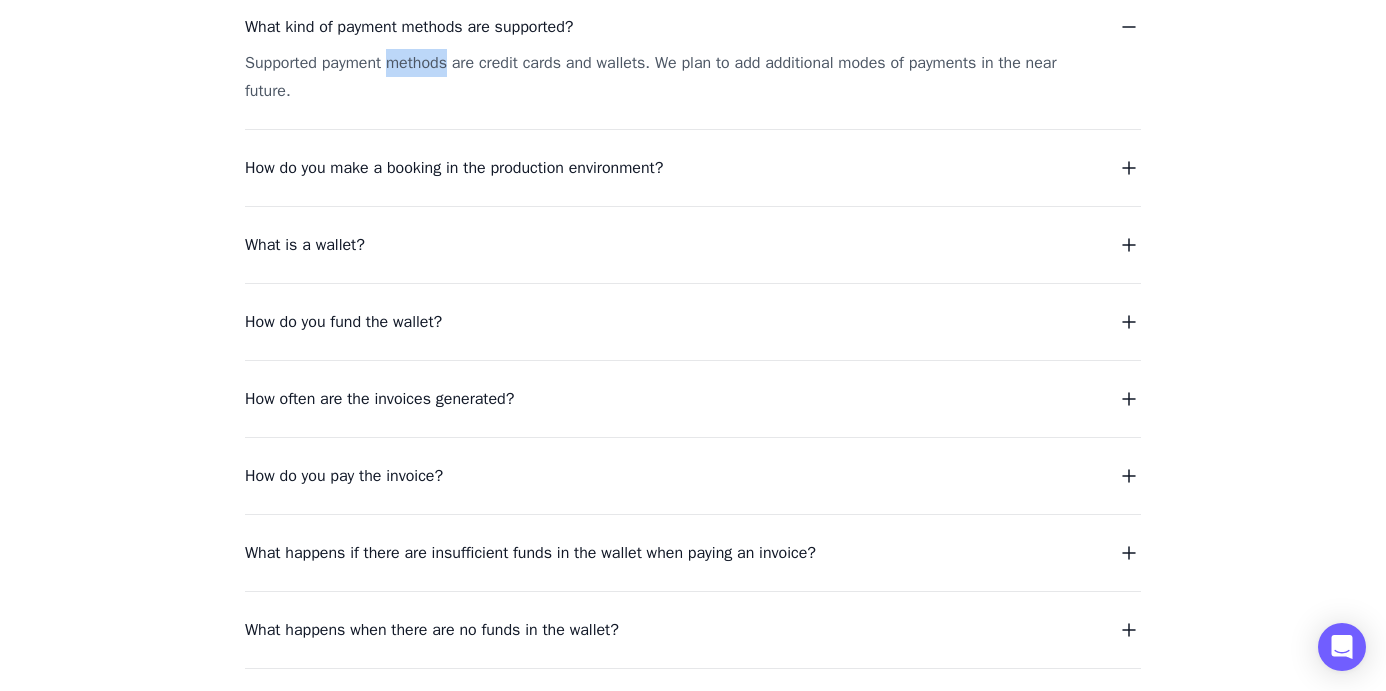 scroll, scrollTop: 1724, scrollLeft: 0, axis: vertical 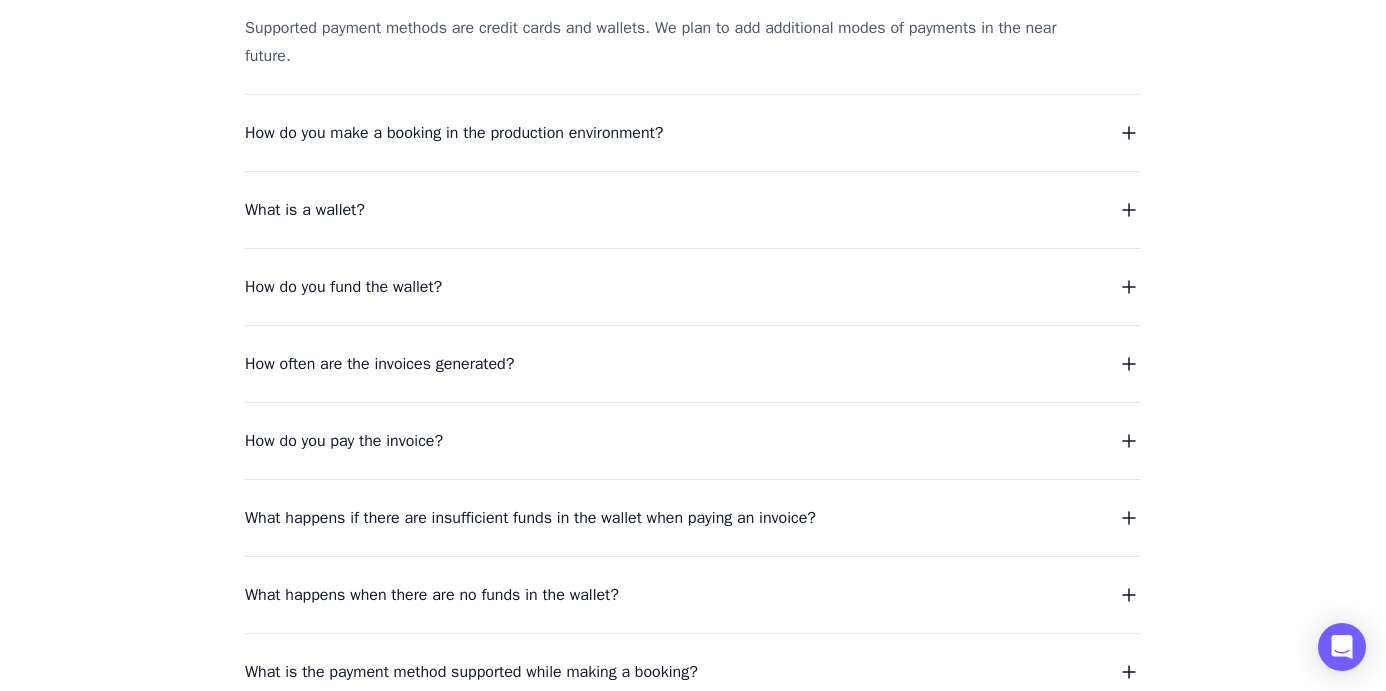 click on "What kind of payment methods are supported? Supported payment methods are credit cards and wallets. We plan to add additional modes of payments in the near future. How do you make a booking in the production environment? What is a wallet? How do you fund the wallet? How often are the invoices generated? How do you pay the invoice? What happens if there are insufficient funds in the wallet when paying an invoice? What happens when there are no funds in the wallet? What is the payment method supported while making a booking? Are there any additional charges while making a booking? What happens when the booking is cancelled? What happens when the credit card on file is declined or becomes invalid? How many currencies are supported? What payment gateway will be used? What happens when i cancel a booking?" at bounding box center [693, 550] 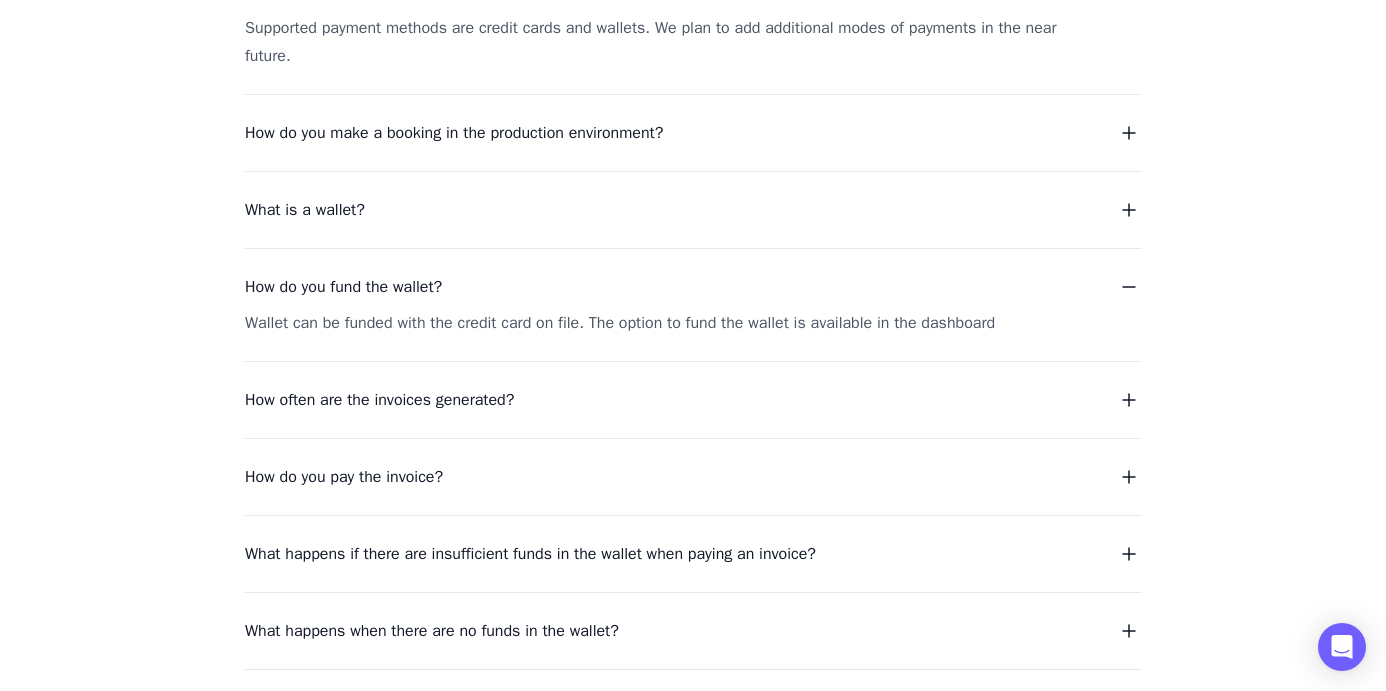 click on "Wallet can be funded with the credit card on file. The option to fund the wallet is available in the dashboard" at bounding box center [669, 323] 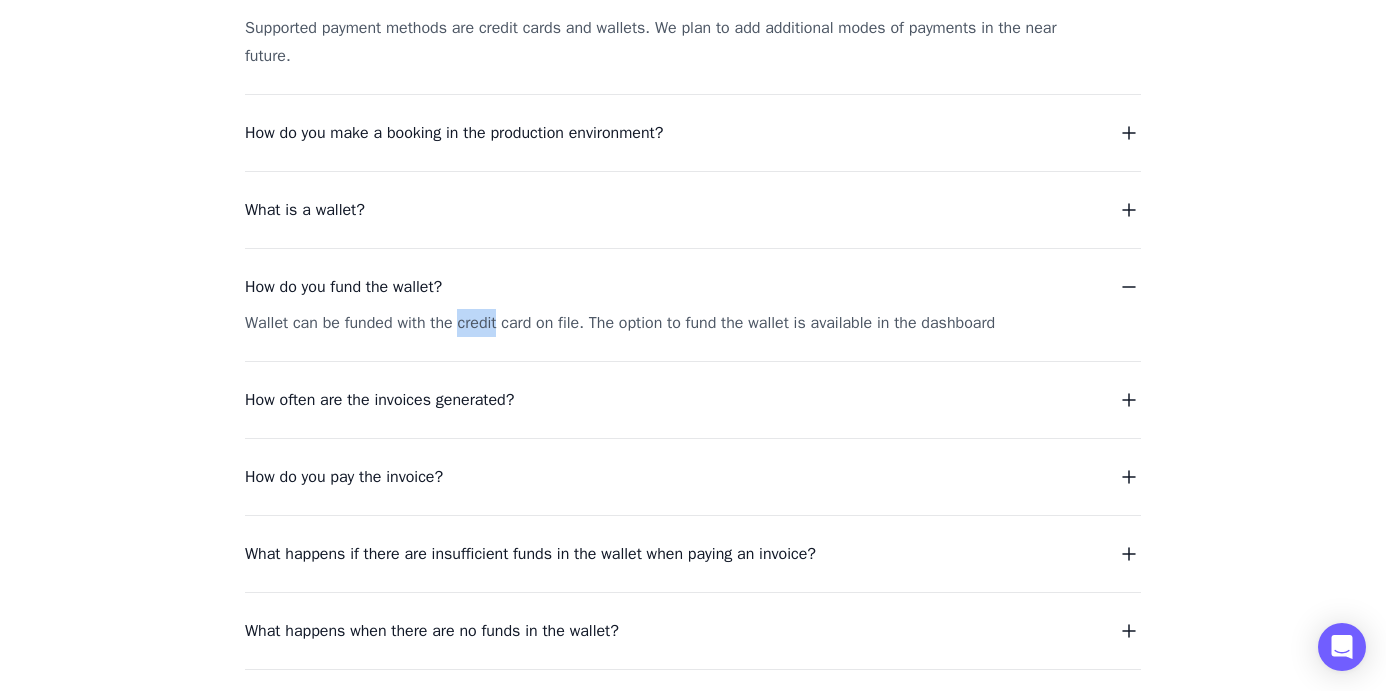 click on "Wallet can be funded with the credit card on file. The option to fund the wallet is available in the dashboard" at bounding box center (669, 323) 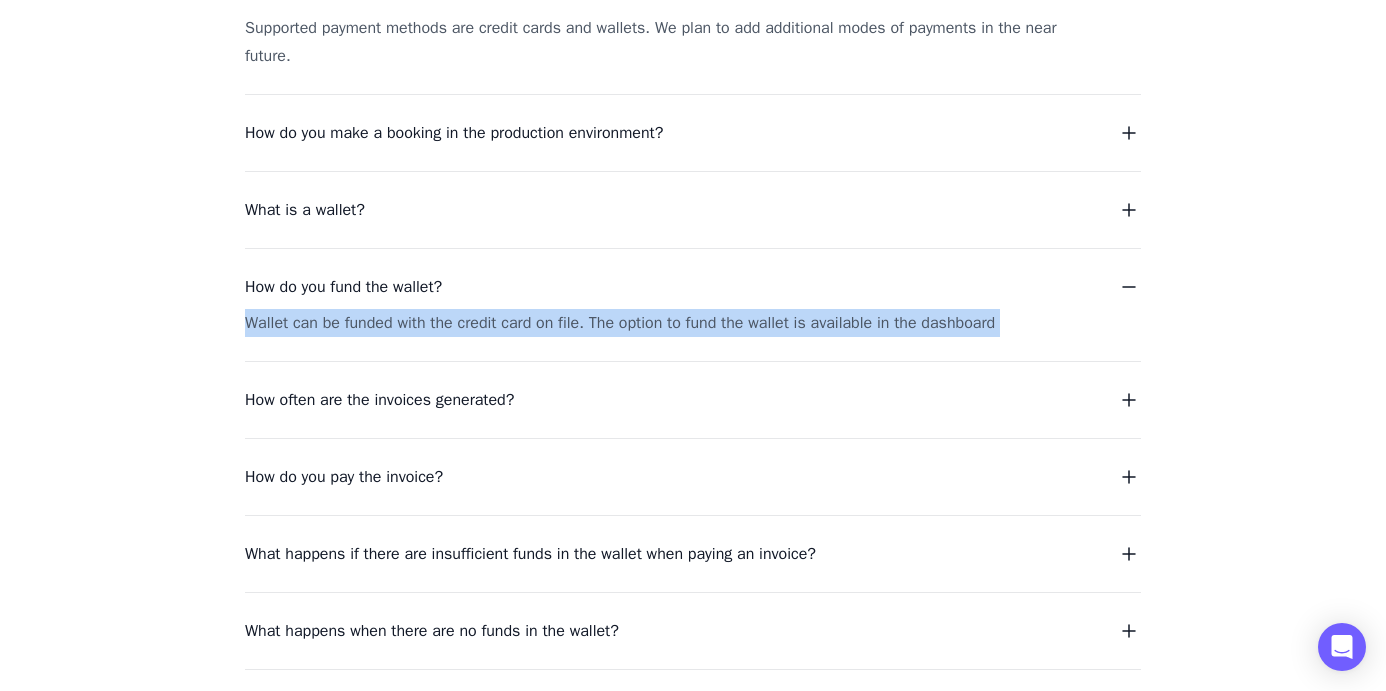 click on "Wallet can be funded with the credit card on file. The option to fund the wallet is available in the dashboard" at bounding box center [669, 323] 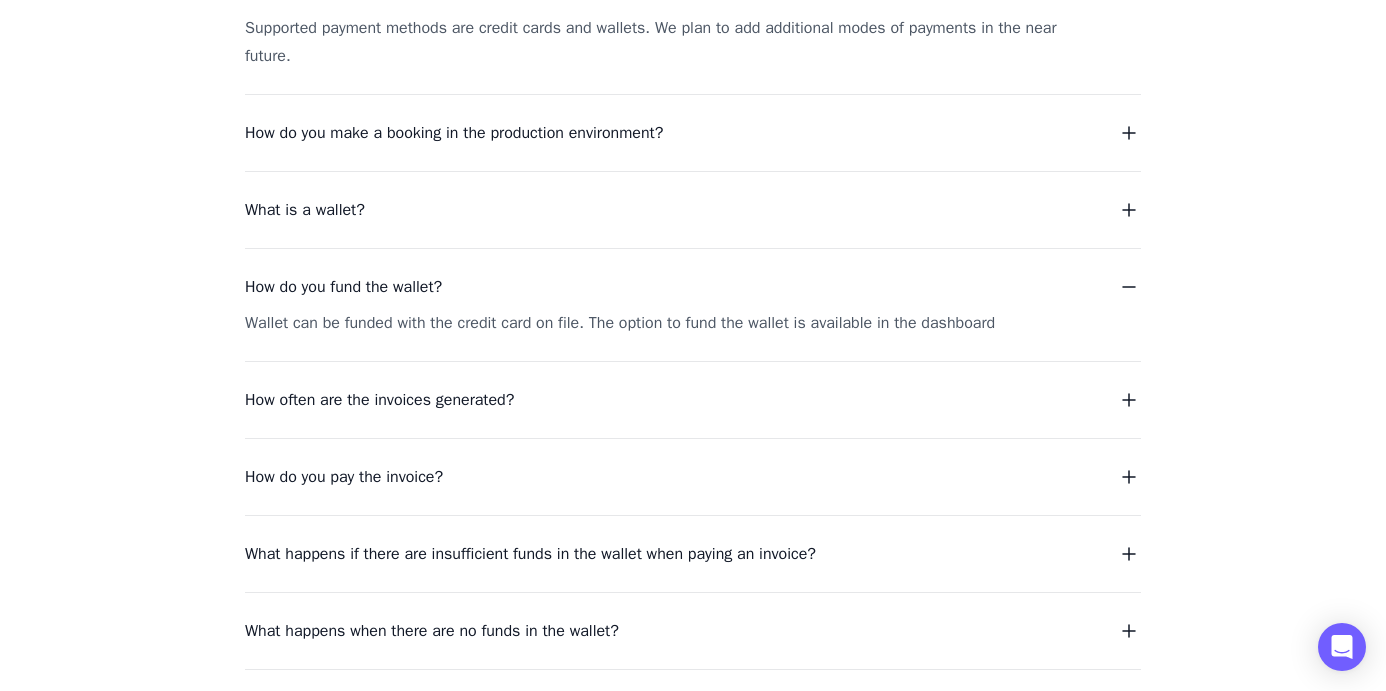 click on "Wallet can be funded with the credit card on file. The option to fund the wallet is available in the dashboard" at bounding box center (669, 323) 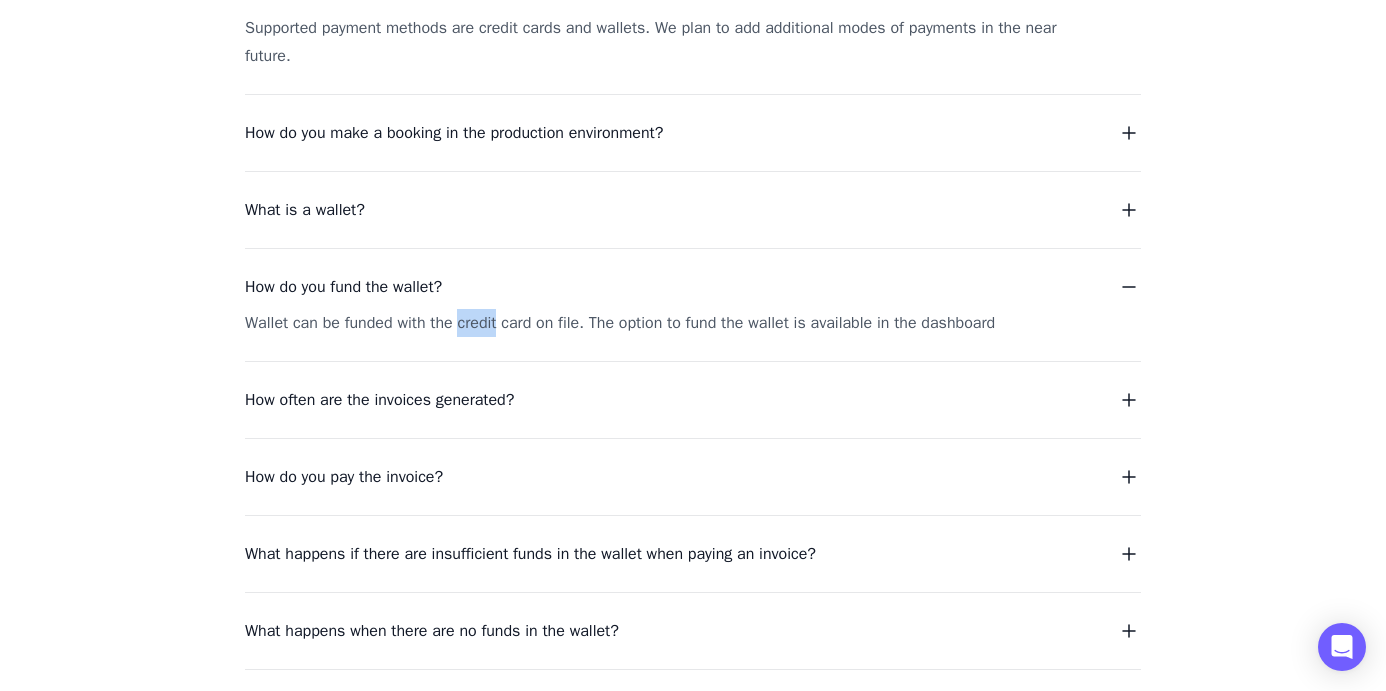 click on "Wallet can be funded with the credit card on file. The option to fund the wallet is available in the dashboard" at bounding box center [669, 323] 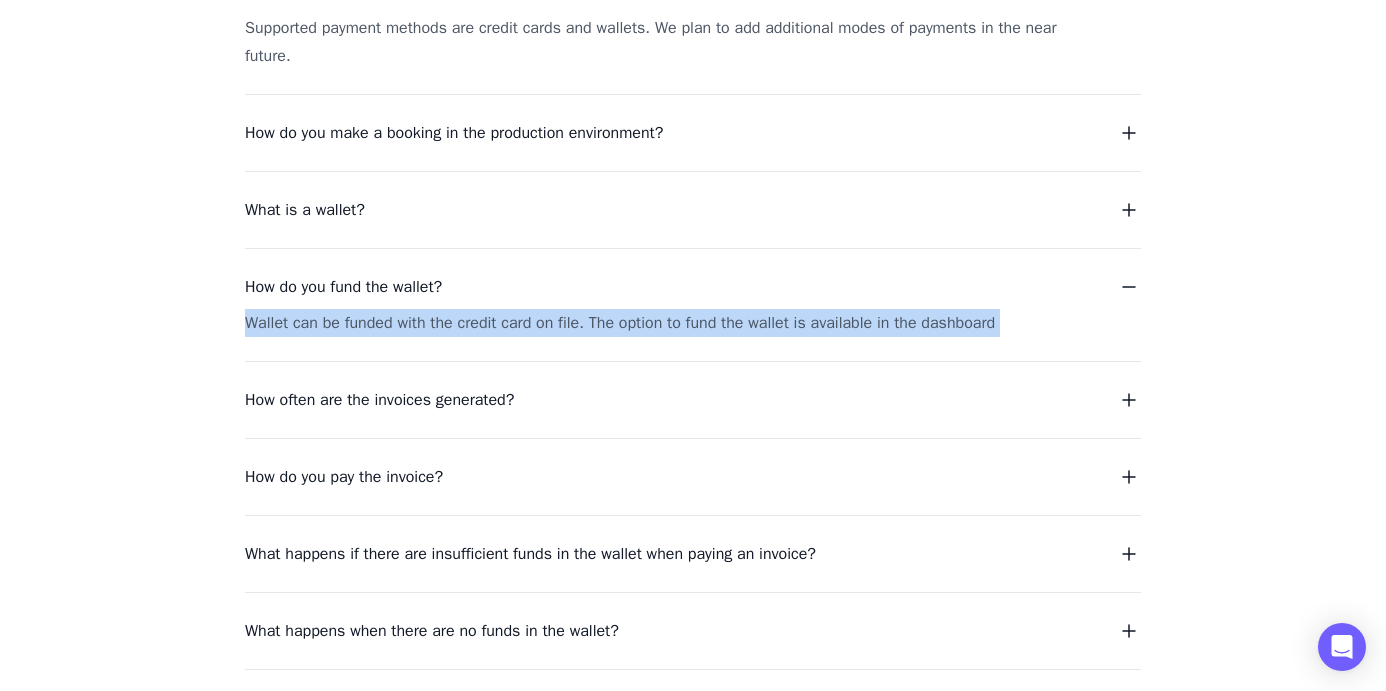 click on "Wallet can be funded with the credit card on file. The option to fund the wallet is available in the dashboard" at bounding box center [669, 323] 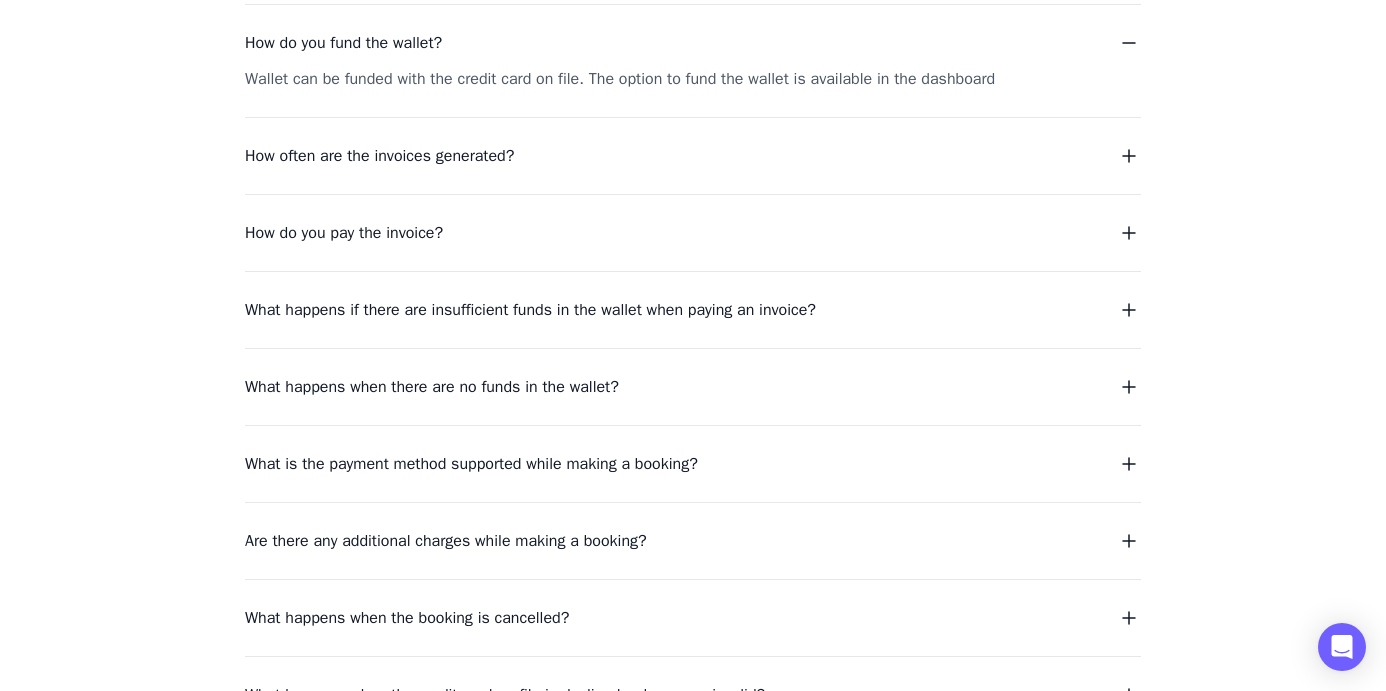 scroll, scrollTop: 1974, scrollLeft: 0, axis: vertical 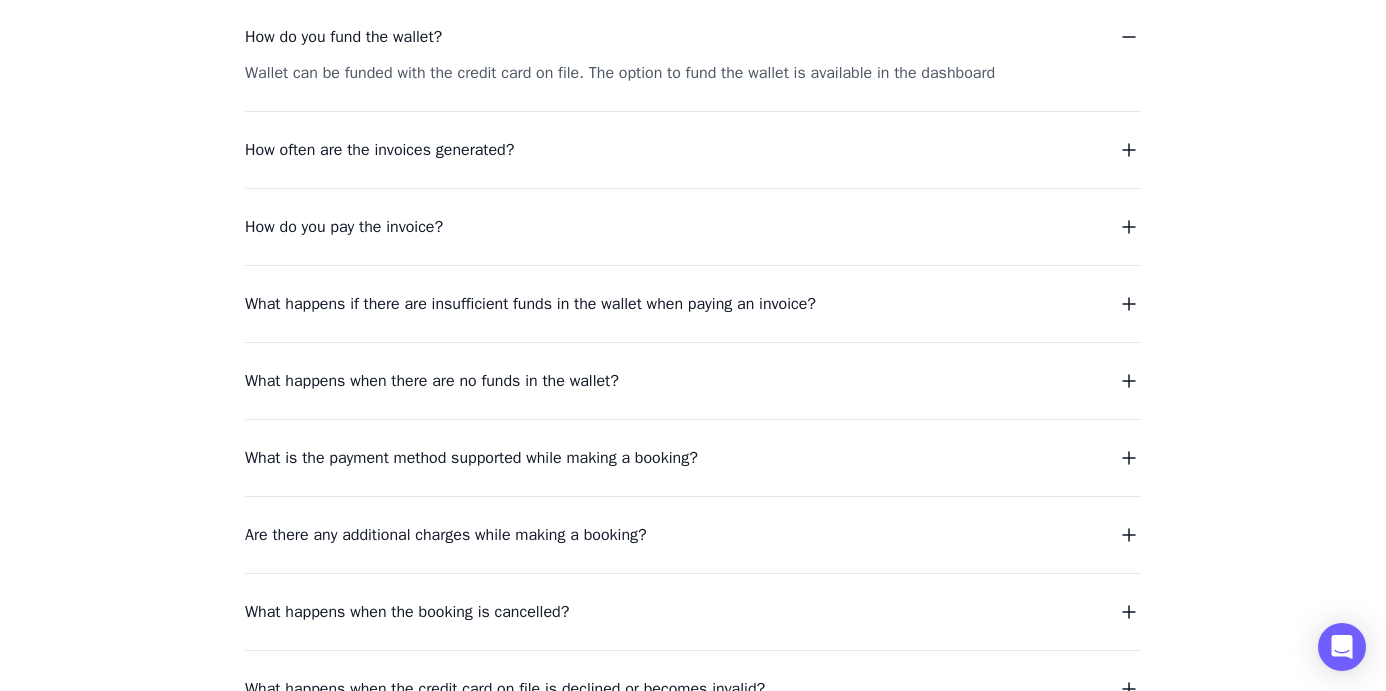 click on "How do you pay the invoice?" at bounding box center [344, 227] 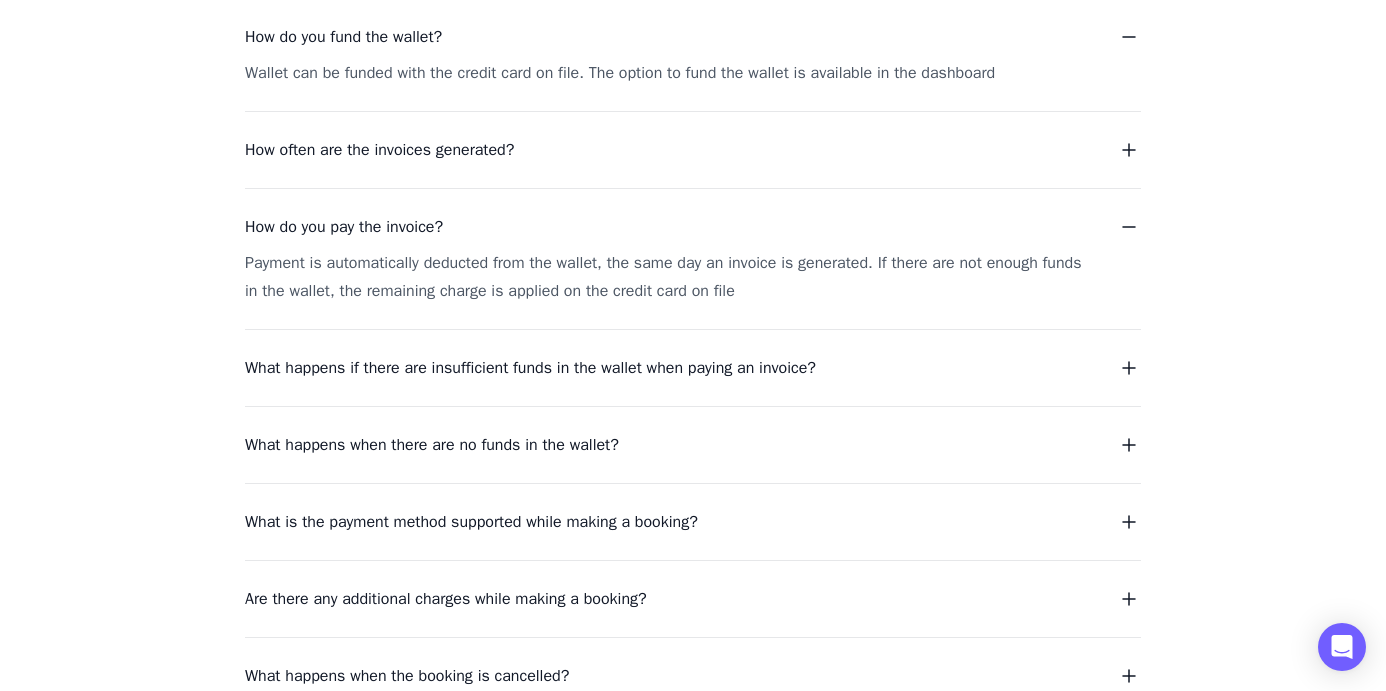 click on "Payment is automatically deducted from the wallet, the same day an invoice is generated. If there are not enough funds in the wallet, the remaining charge is applied on the credit card on file" at bounding box center (669, 277) 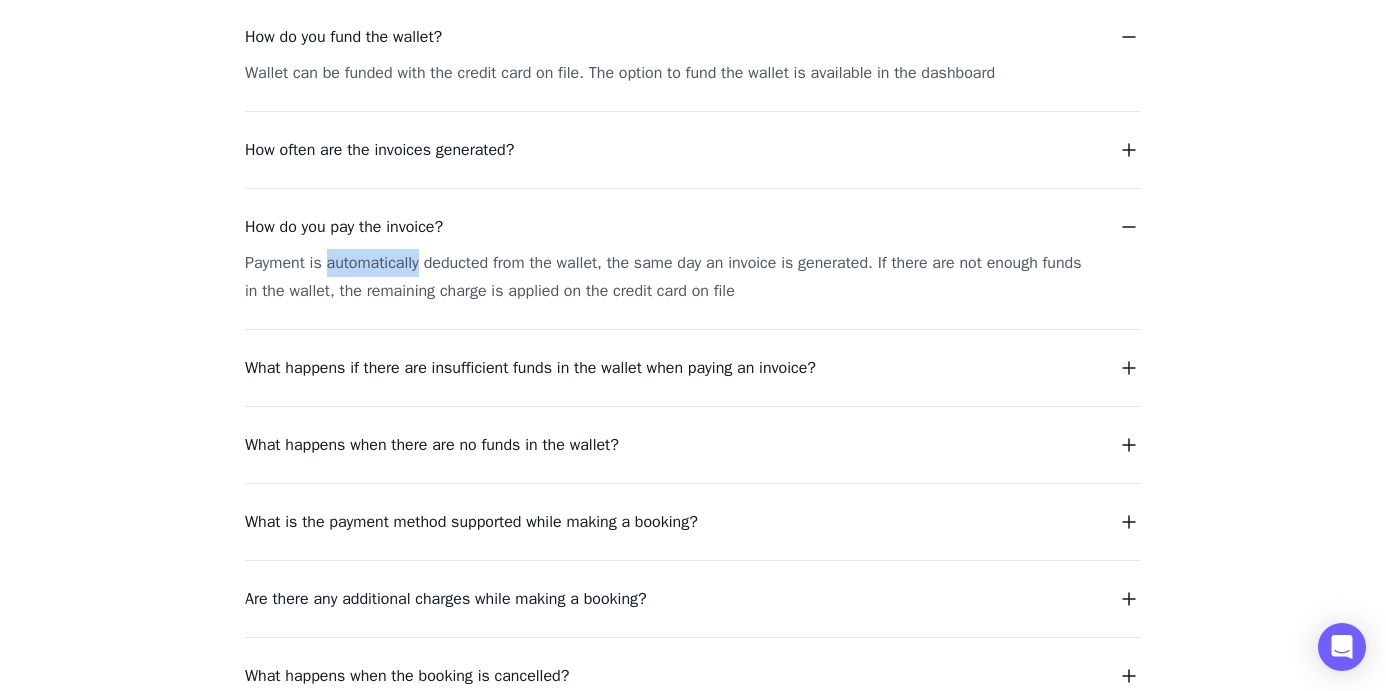 click on "Payment is automatically deducted from the wallet, the same day an invoice is generated. If there are not enough funds in the wallet, the remaining charge is applied on the credit card on file" at bounding box center [669, 277] 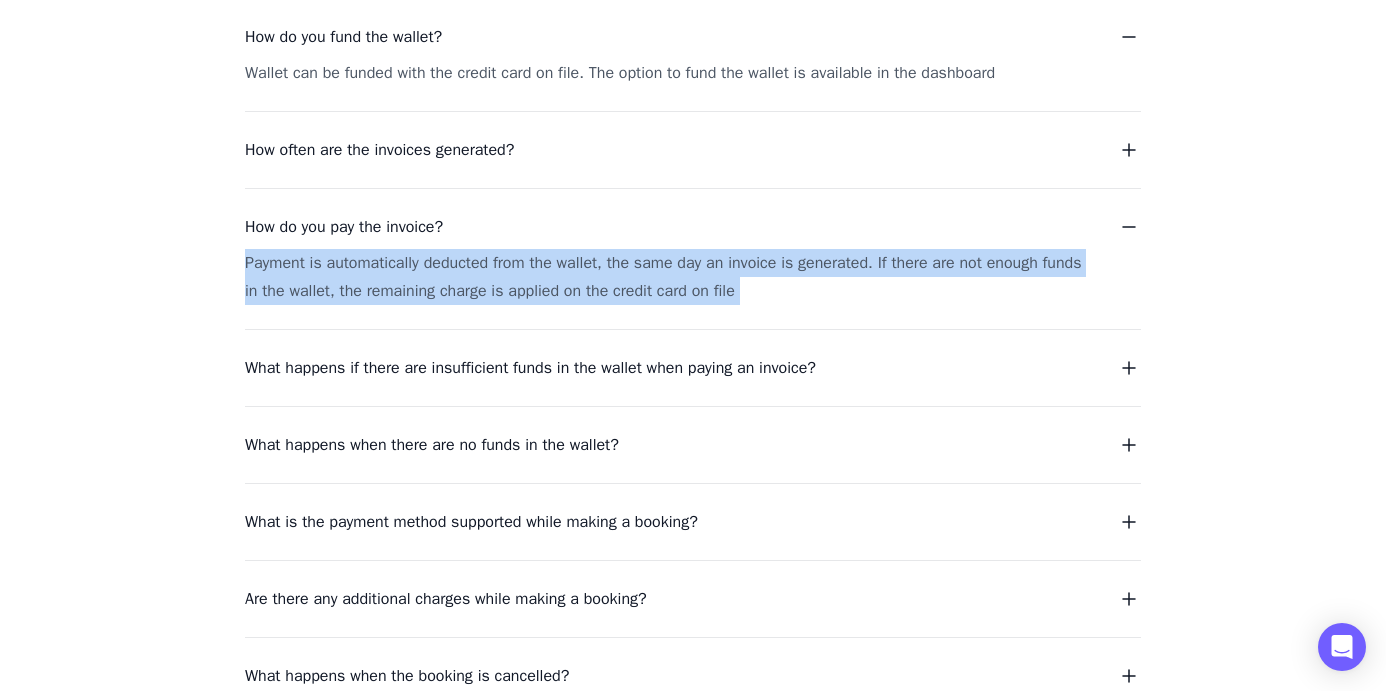 click on "Payment is automatically deducted from the wallet, the same day an invoice is generated. If there are not enough funds in the wallet, the remaining charge is applied on the credit card on file" at bounding box center [669, 277] 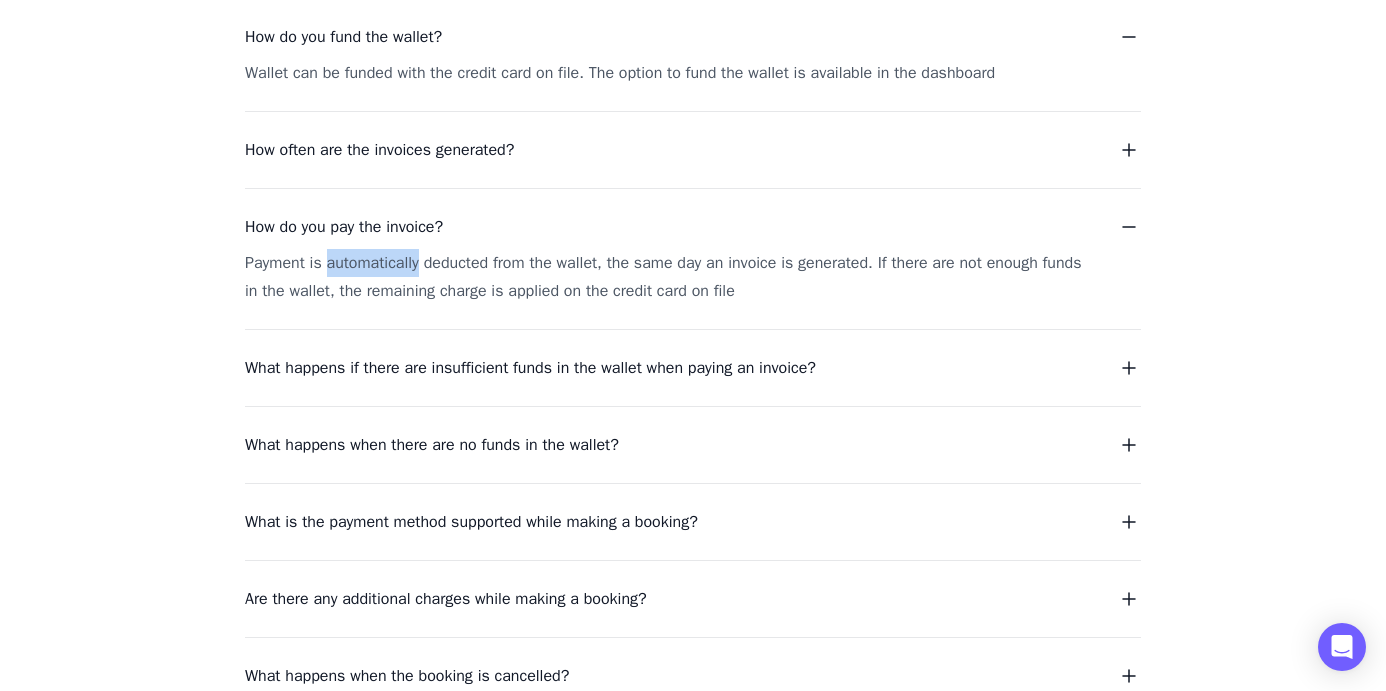 click on "Payment is automatically deducted from the wallet, the same day an invoice is generated. If there are not enough funds in the wallet, the remaining charge is applied on the credit card on file" at bounding box center [669, 277] 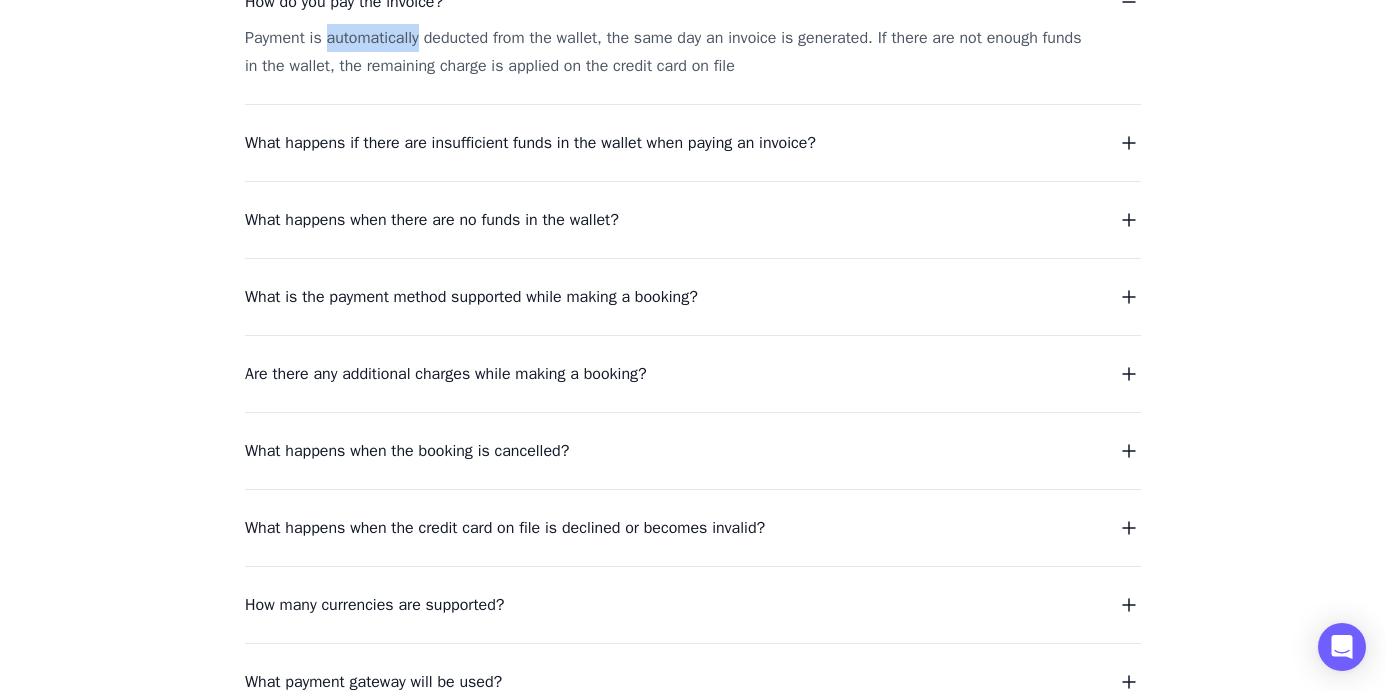 scroll, scrollTop: 2209, scrollLeft: 0, axis: vertical 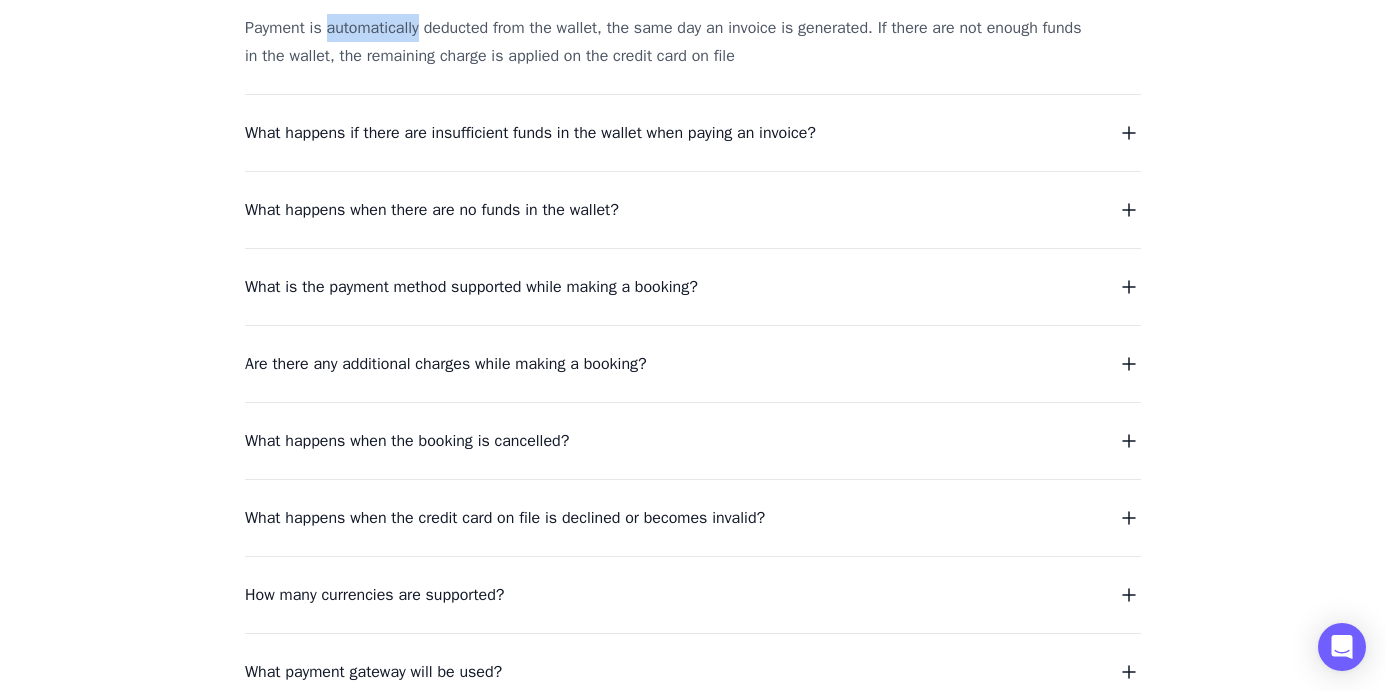 click on "What is the payment method supported while making a booking?" at bounding box center (471, 287) 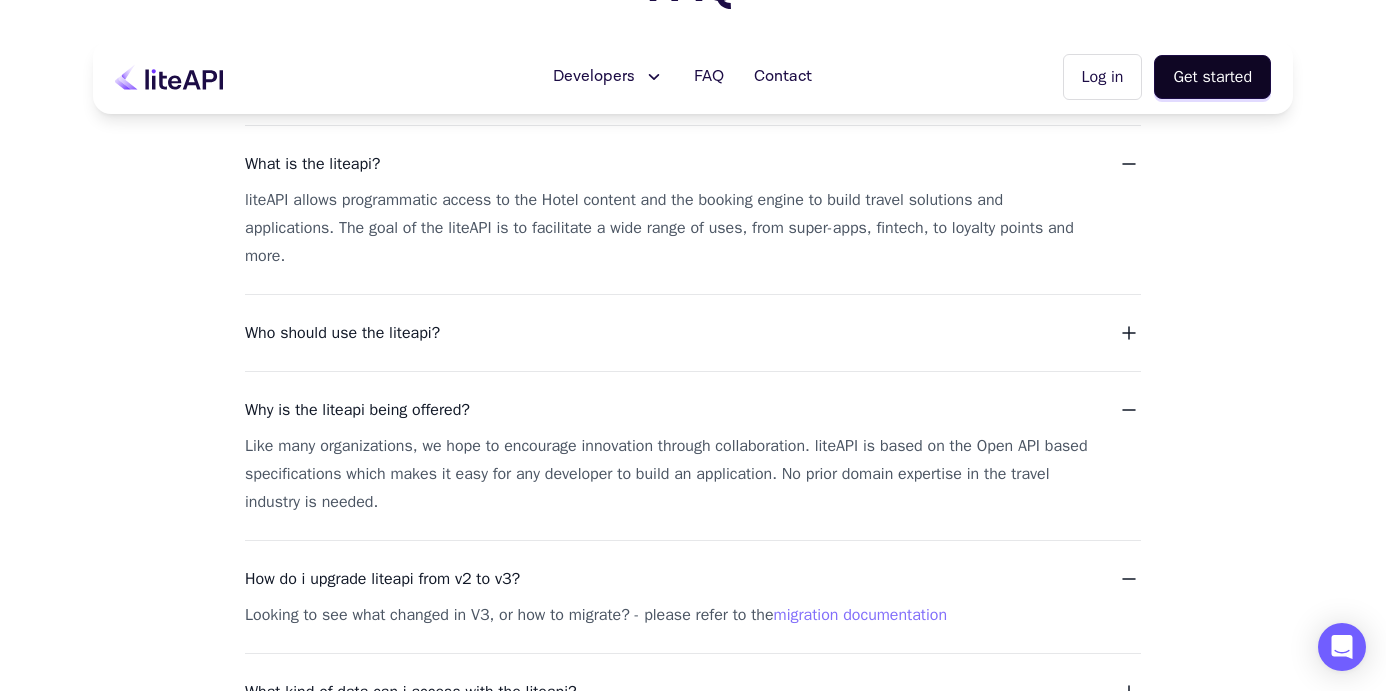 scroll, scrollTop: 0, scrollLeft: 0, axis: both 